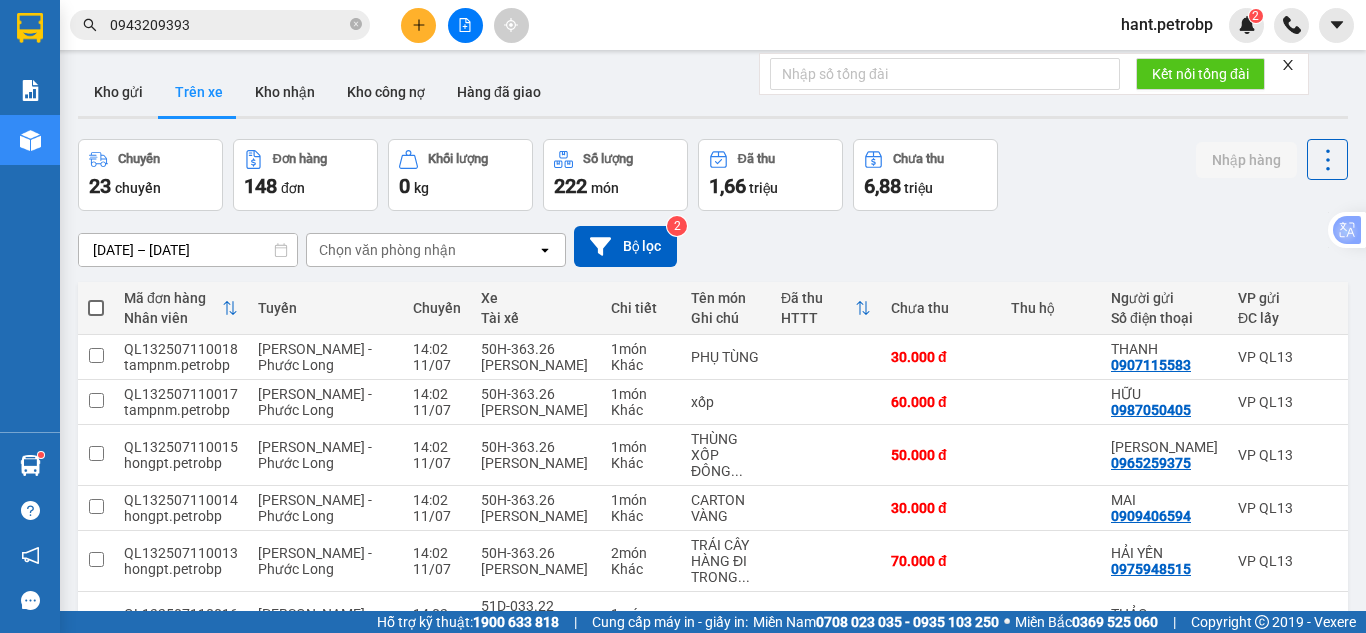 scroll, scrollTop: 0, scrollLeft: 0, axis: both 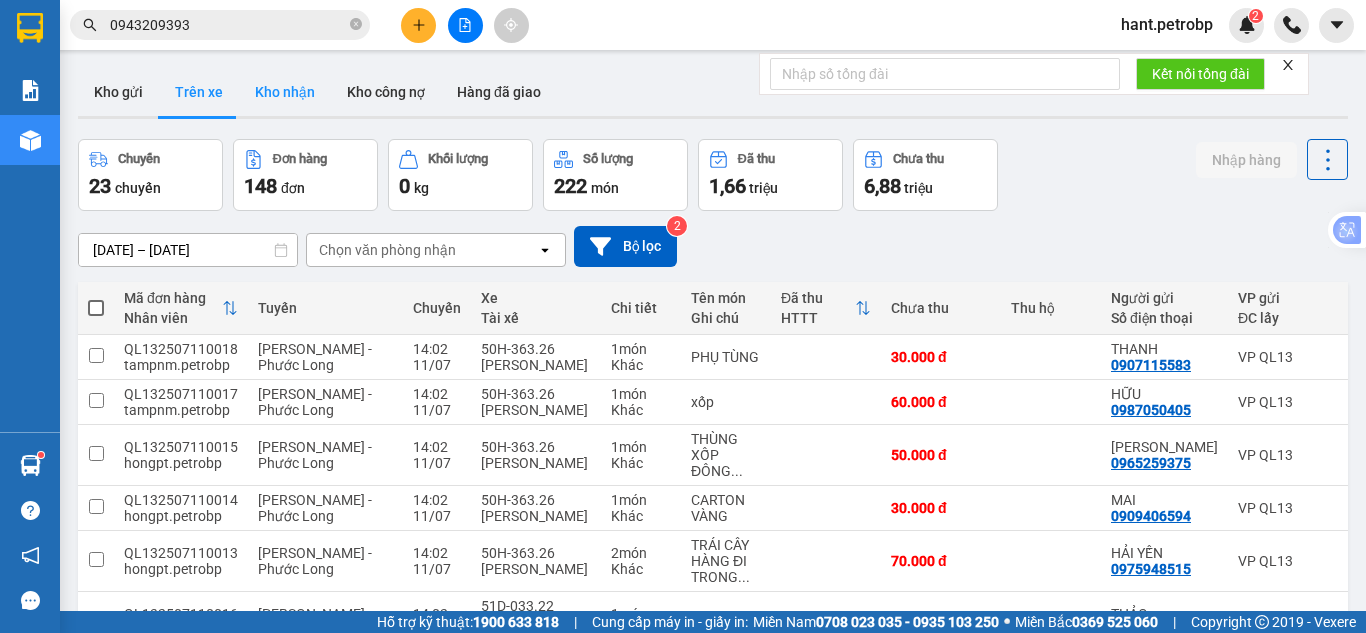 click on "ver  1.8.137 Kho gửi Trên xe Kho nhận Kho công nợ Hàng đã giao Chuyến 23 chuyến Đơn hàng 148 đơn Khối lượng 0 kg Số lượng 222 món Đã thu 1,66   triệu Chưa thu 6,88   triệu Nhập hàng [DATE] – [DATE] Press the down arrow key to interact with the calendar and select a date. Press the escape button to close the calendar. Selected date range is from [DATE] to [DATE]. Chọn văn phòng nhận open Bộ lọc 2 Mã đơn hàng Nhân viên Tuyến Chuyến Xe Tài xế Chi tiết Tên món Ghi chú Đã thu HTTT Chưa thu Thu hộ Người gửi Số điện thoại VP gửi ĐC lấy Người nhận Số điện thoại VP nhận ĐC giao Tồn kho QL132507110018 tampnm.[PERSON_NAME][GEOGRAPHIC_DATA] - Phước Long 14:02 [DATE] 50H-363.26 [PERSON_NAME] 1  món Khác PHỤ TÙNG 30.000 đ THANH  0907115583 VP QL13 HÒA 0919018097 VP Phước Long 2 0   QL132507110017 tampnm.[GEOGRAPHIC_DATA] - [GEOGRAPHIC_DATA] Long 14:02 [DATE] 50H-363.26 [PERSON_NAME] 1 0" at bounding box center [713, 514] 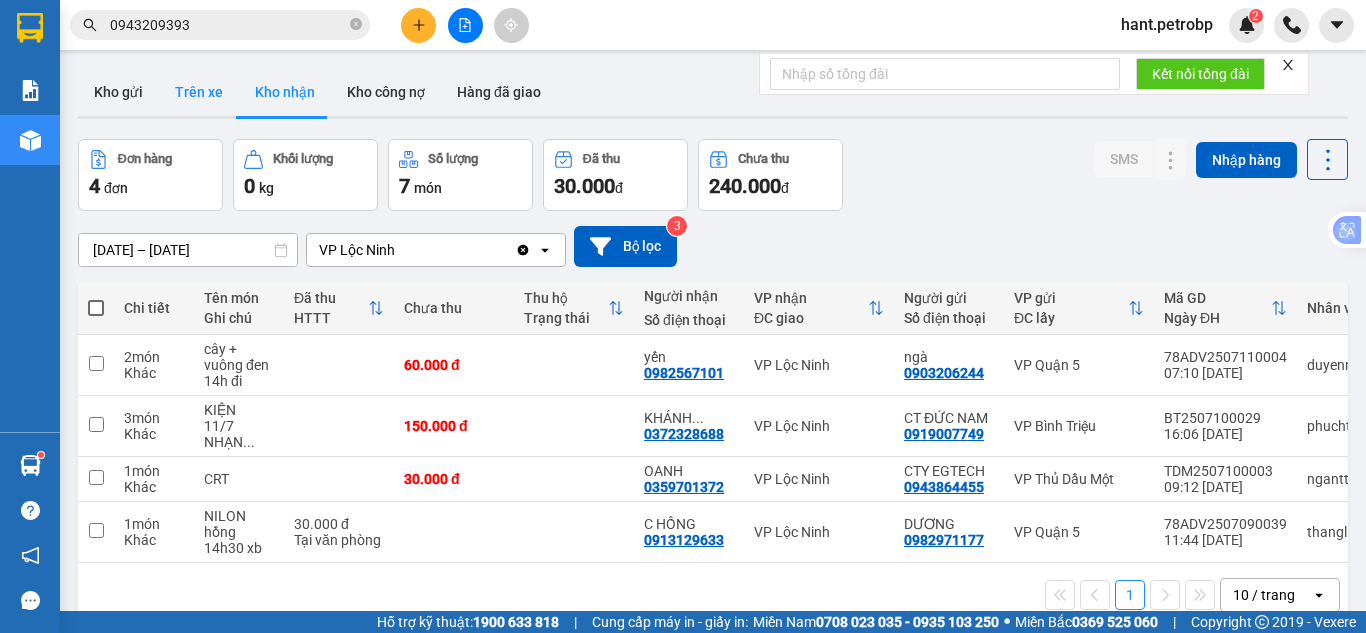 click on "Trên xe" at bounding box center [199, 92] 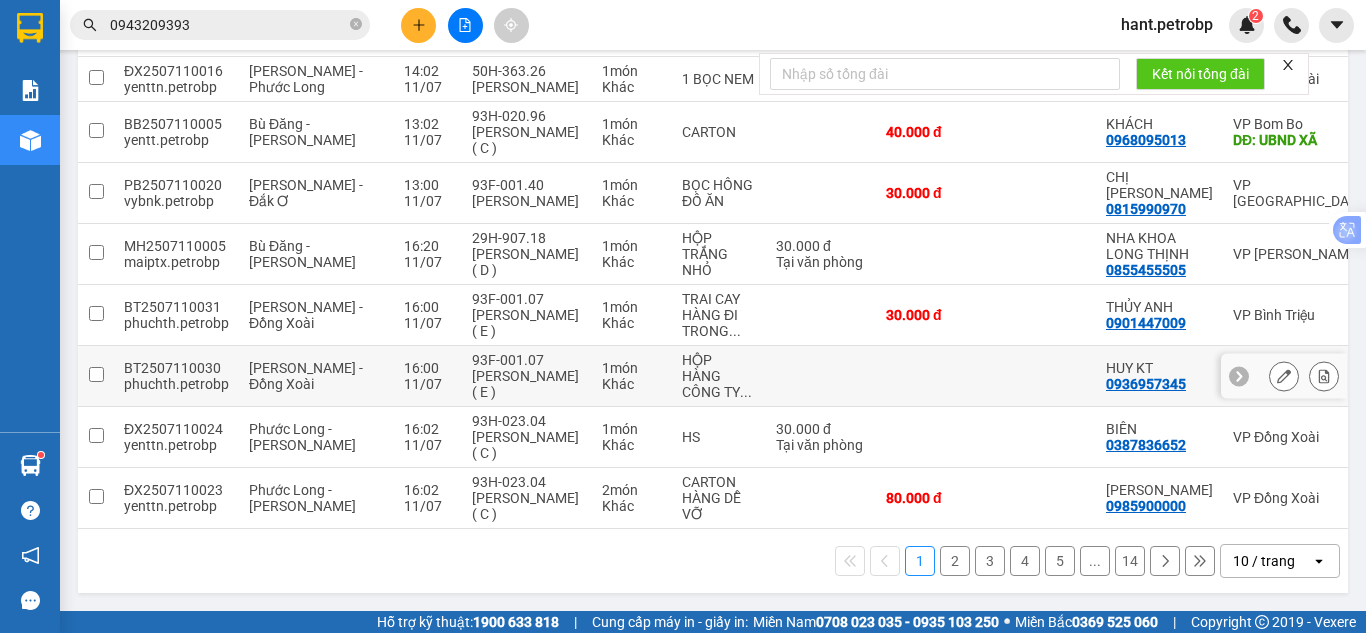 scroll, scrollTop: 424, scrollLeft: 0, axis: vertical 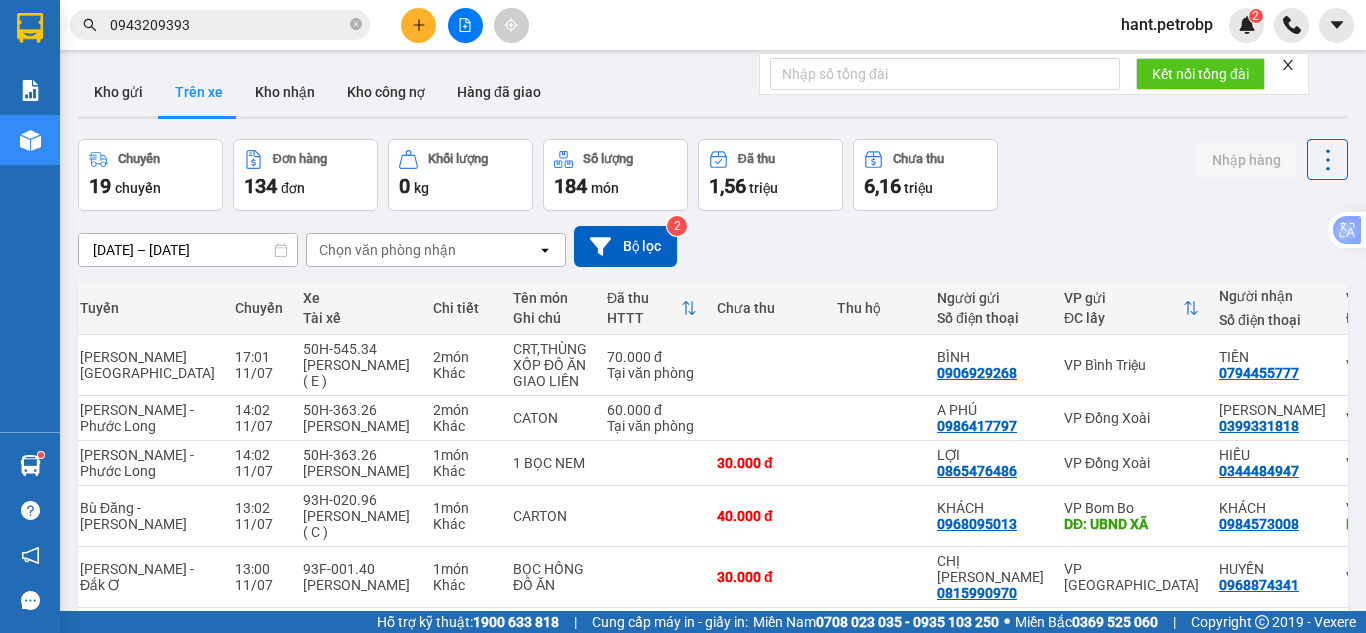 click on "Chọn văn phòng nhận" at bounding box center (422, 250) 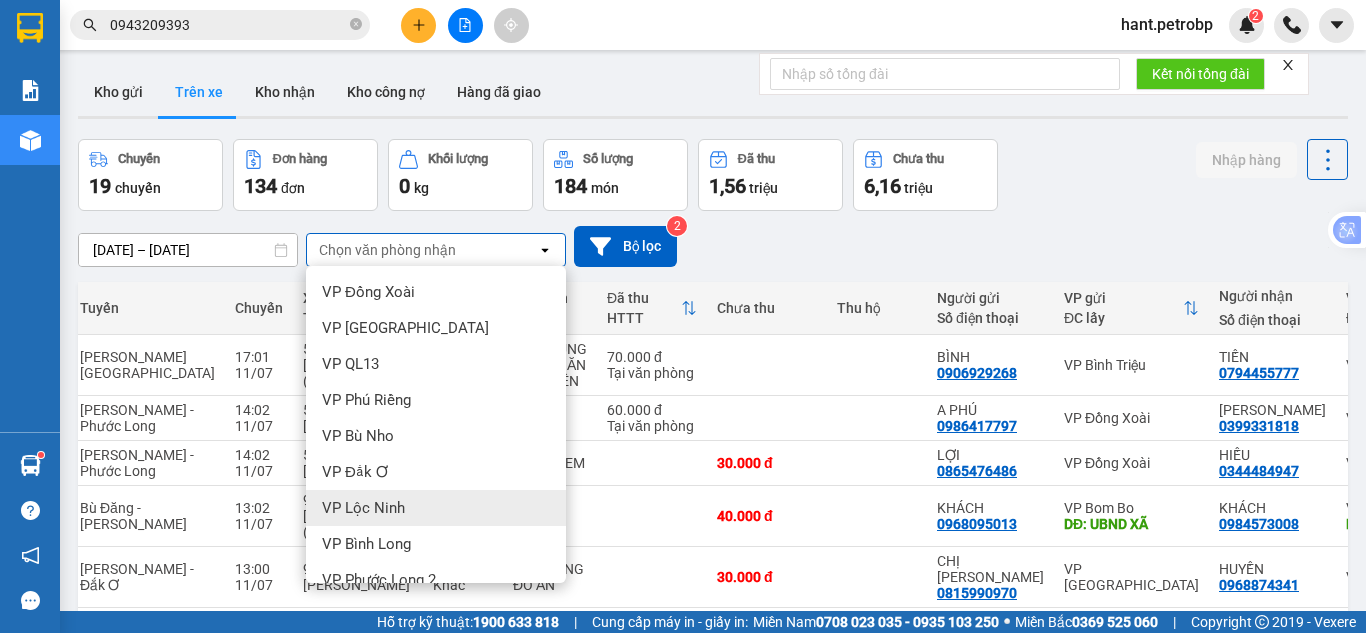click on "VP Lộc Ninh" at bounding box center [363, 508] 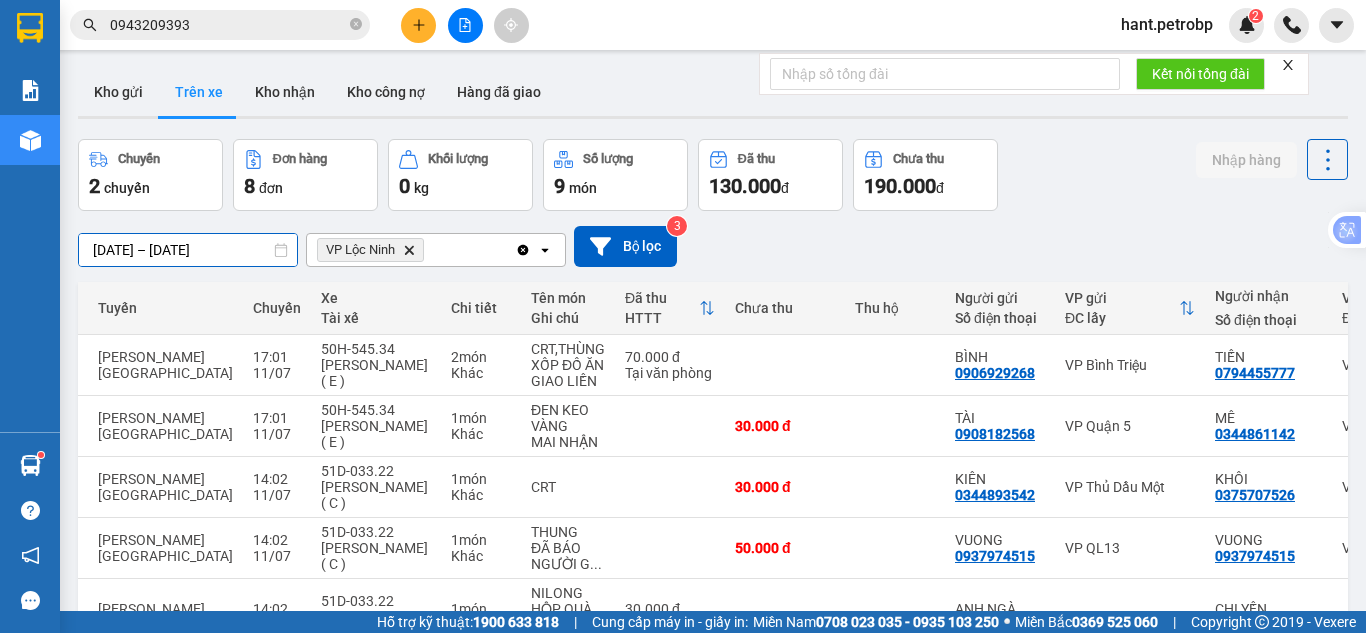 click on "[DATE] – [DATE]" at bounding box center (188, 250) 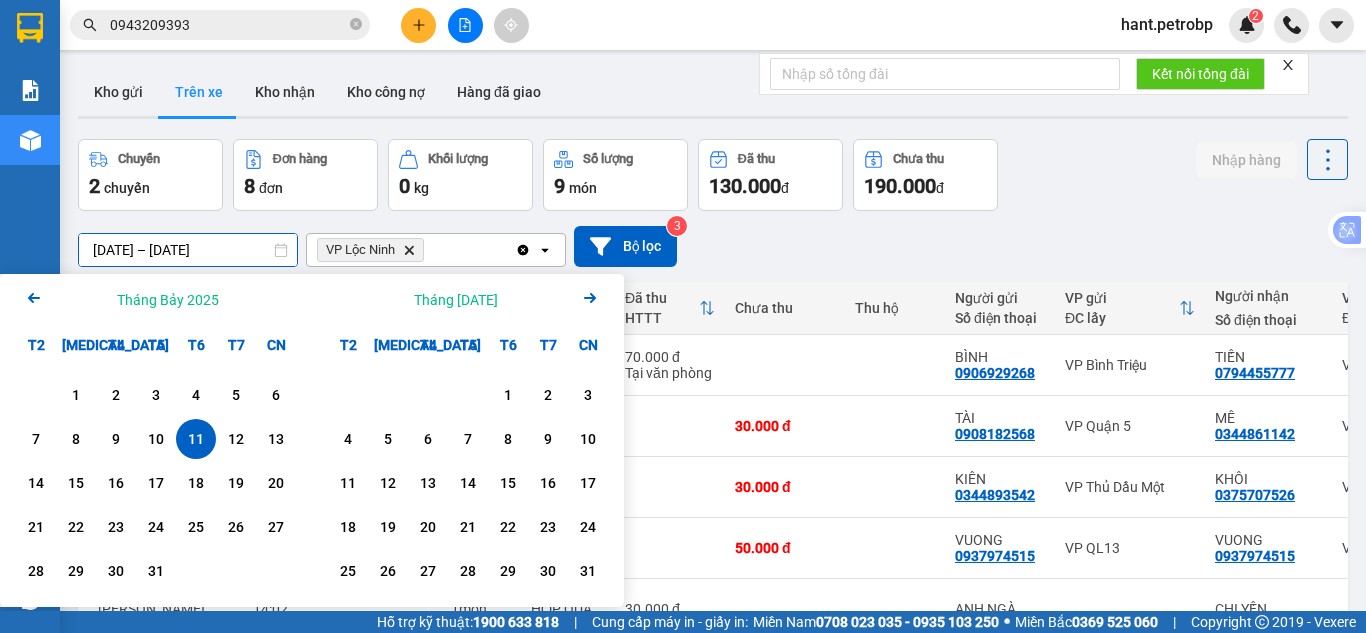 click on "10" at bounding box center (156, 439) 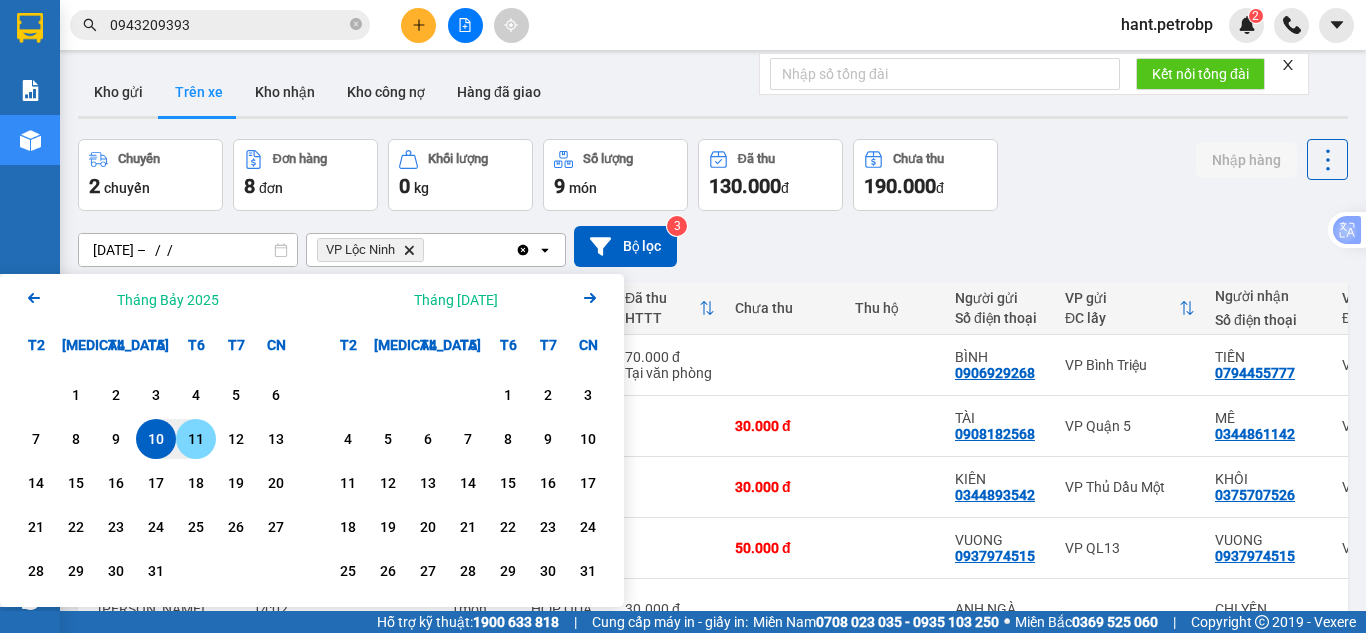 click on "11" at bounding box center [196, 439] 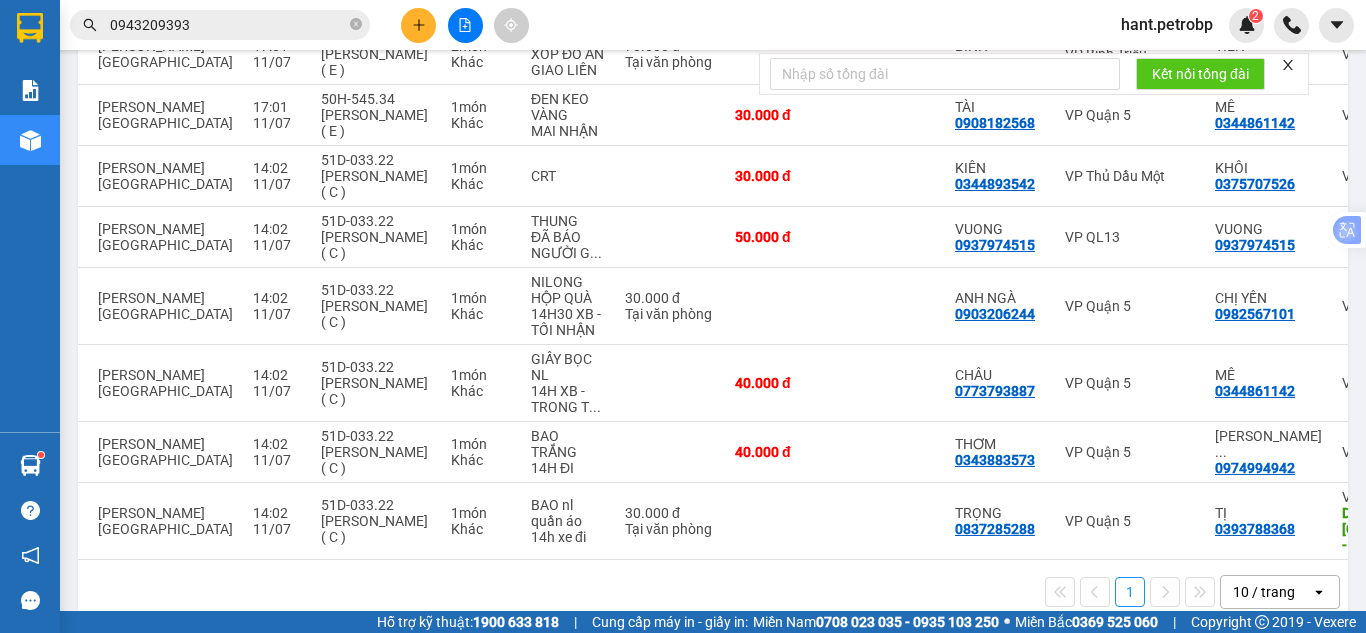 scroll, scrollTop: 334, scrollLeft: 0, axis: vertical 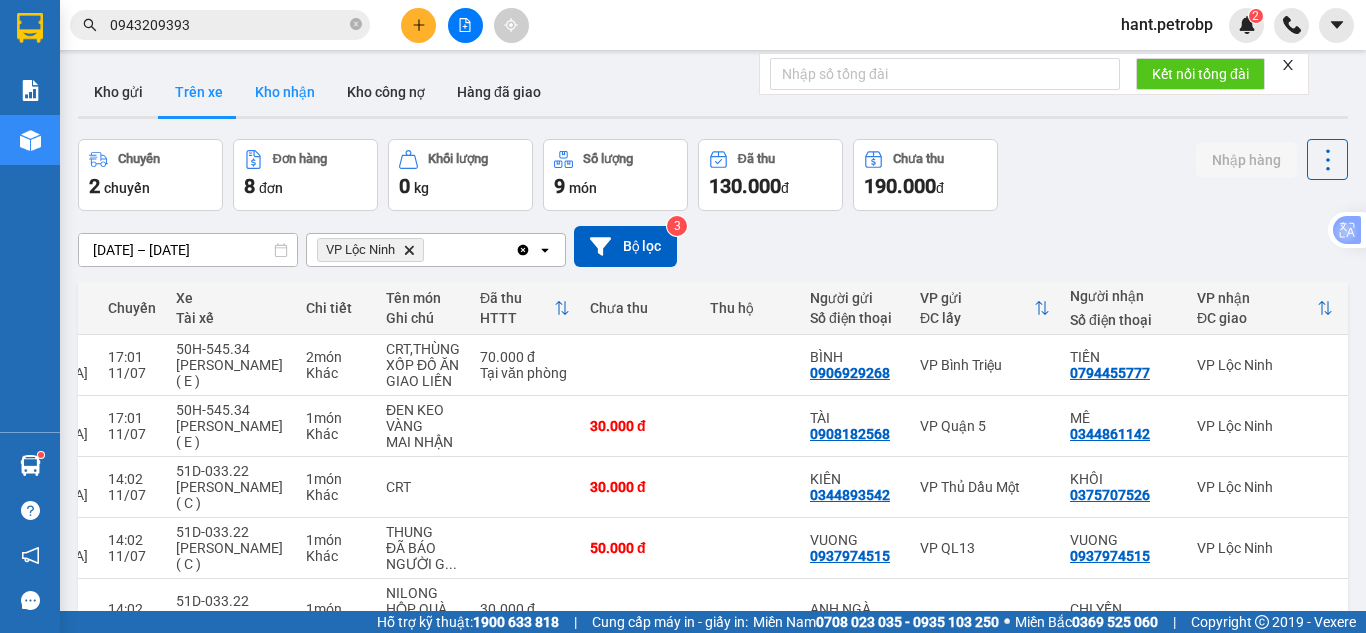 click on "Kho nhận" at bounding box center (285, 92) 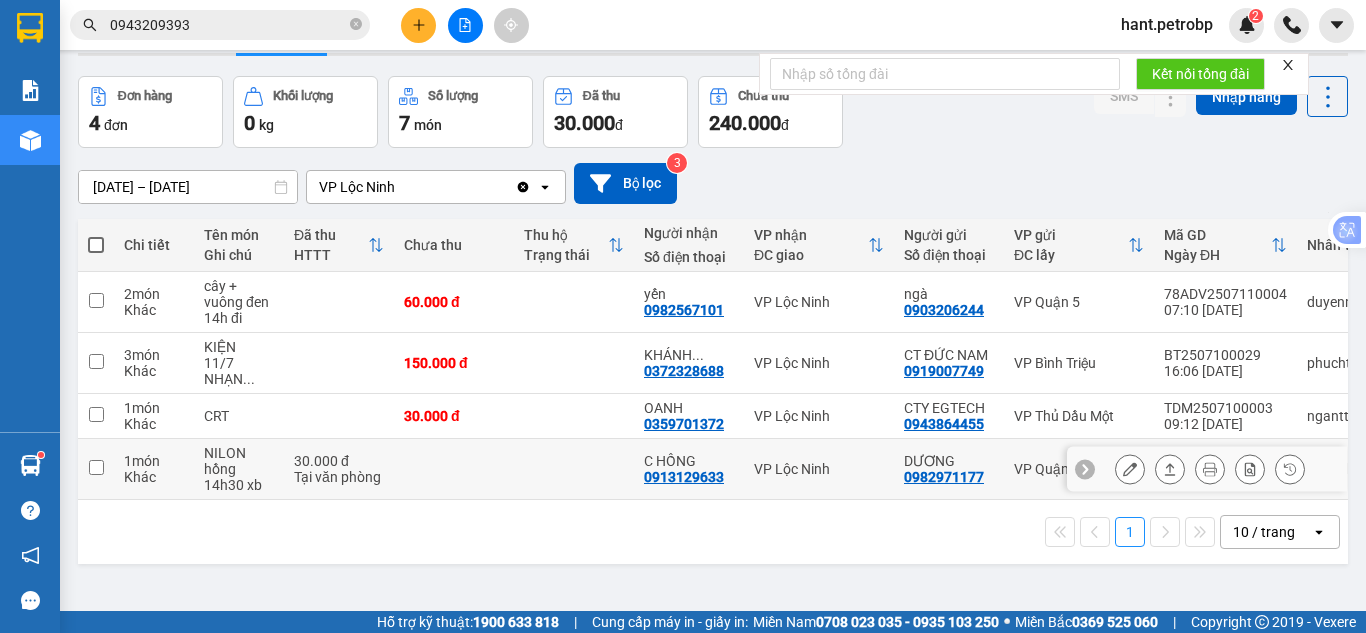 scroll, scrollTop: 92, scrollLeft: 0, axis: vertical 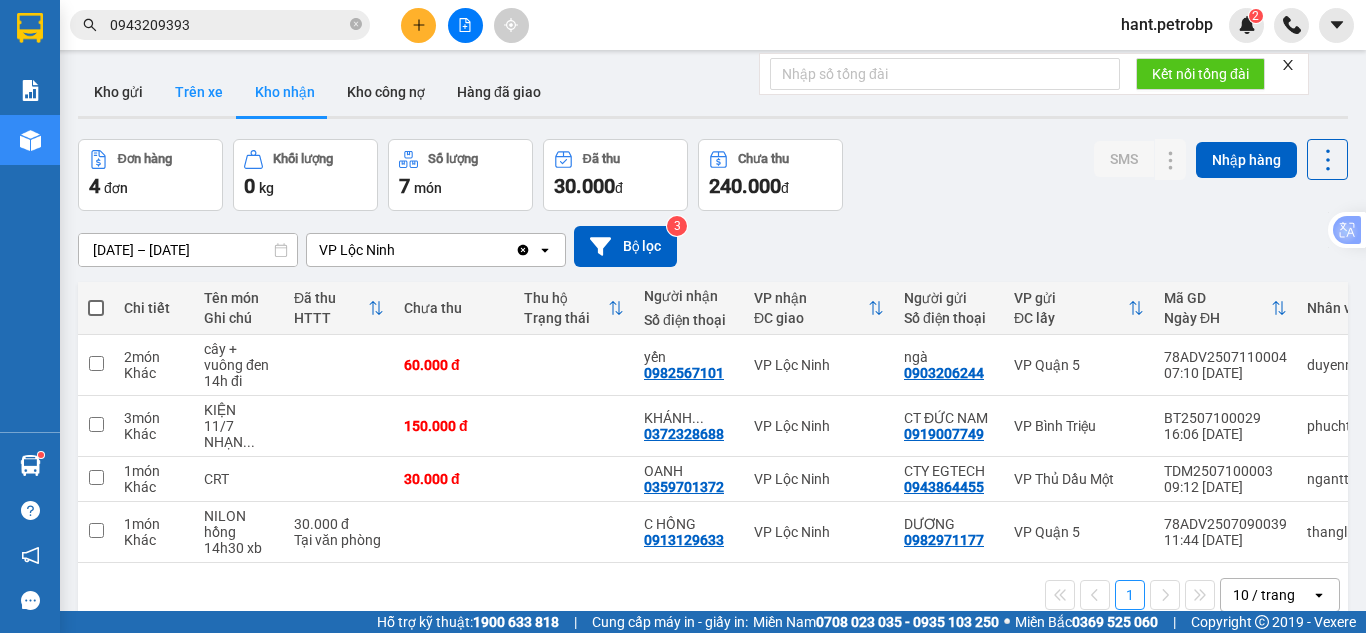 click on "Trên xe" at bounding box center [199, 92] 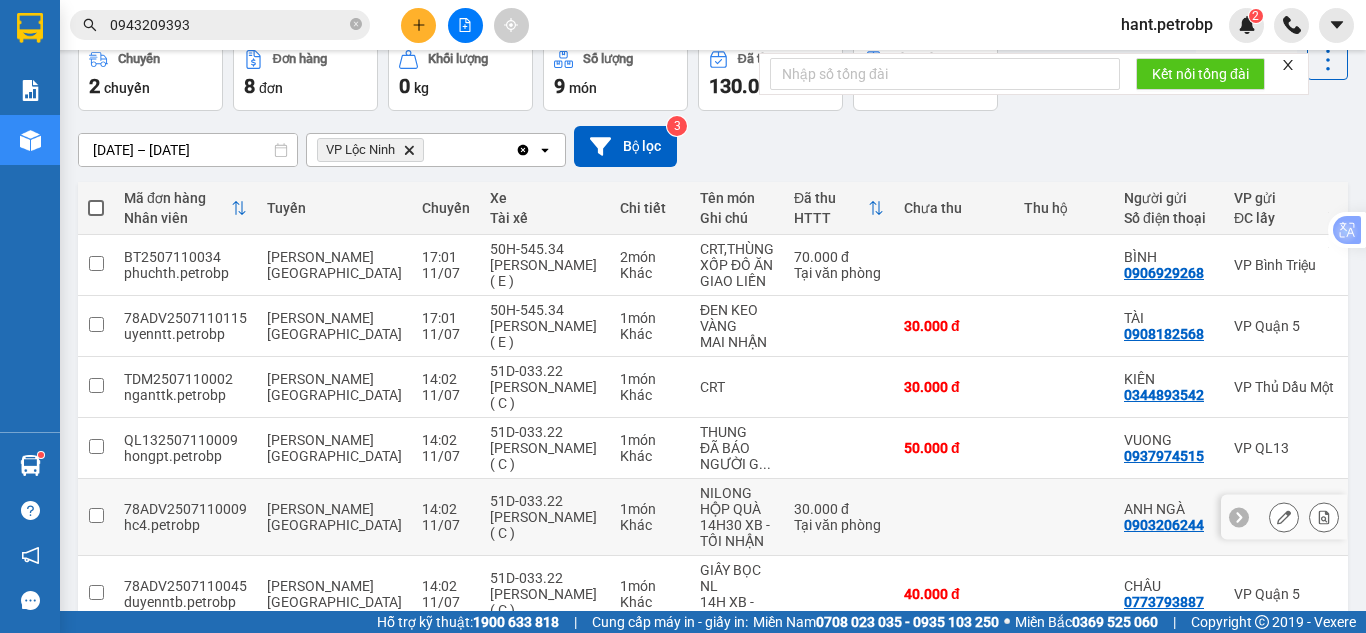 scroll, scrollTop: 300, scrollLeft: 0, axis: vertical 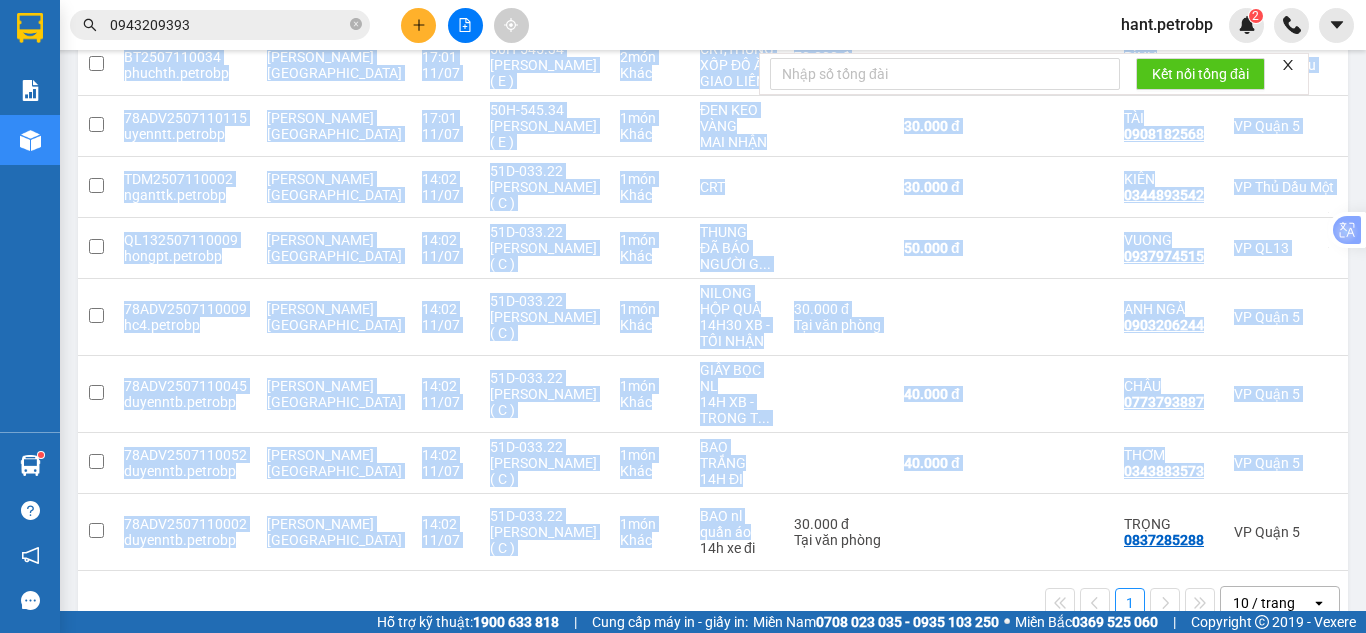 drag, startPoint x: 632, startPoint y: 554, endPoint x: 838, endPoint y: 562, distance: 206.15529 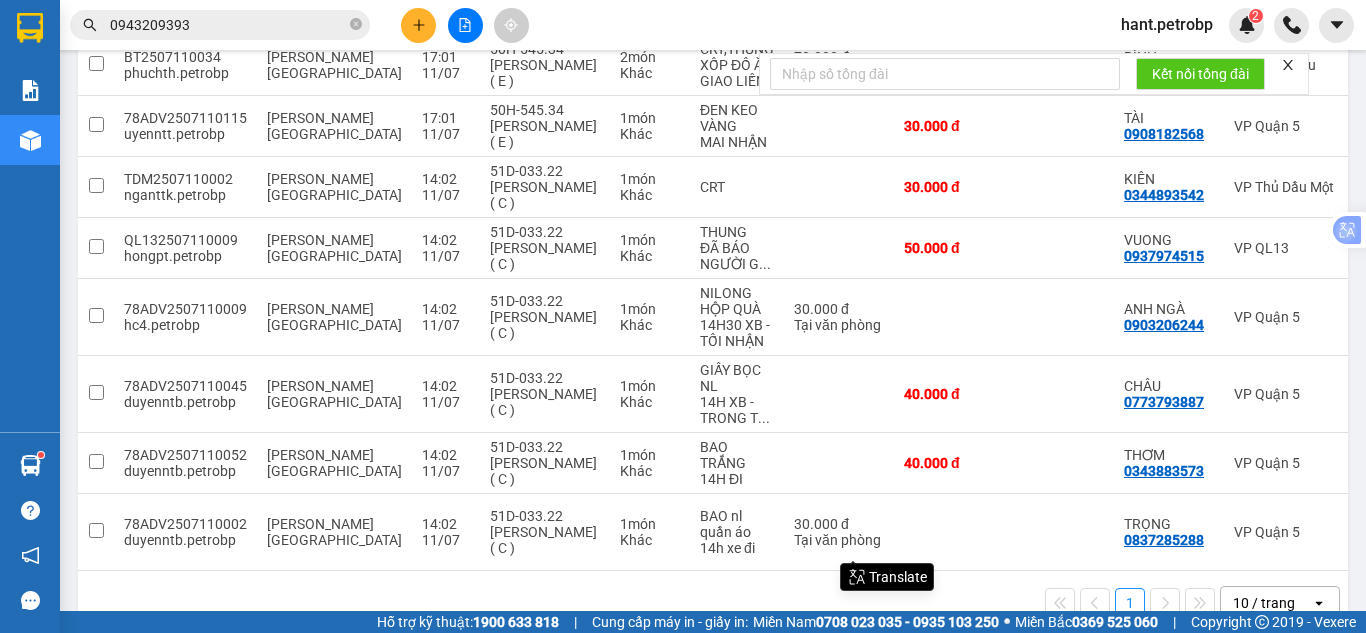 click on "1 10 / trang open" at bounding box center (713, 603) 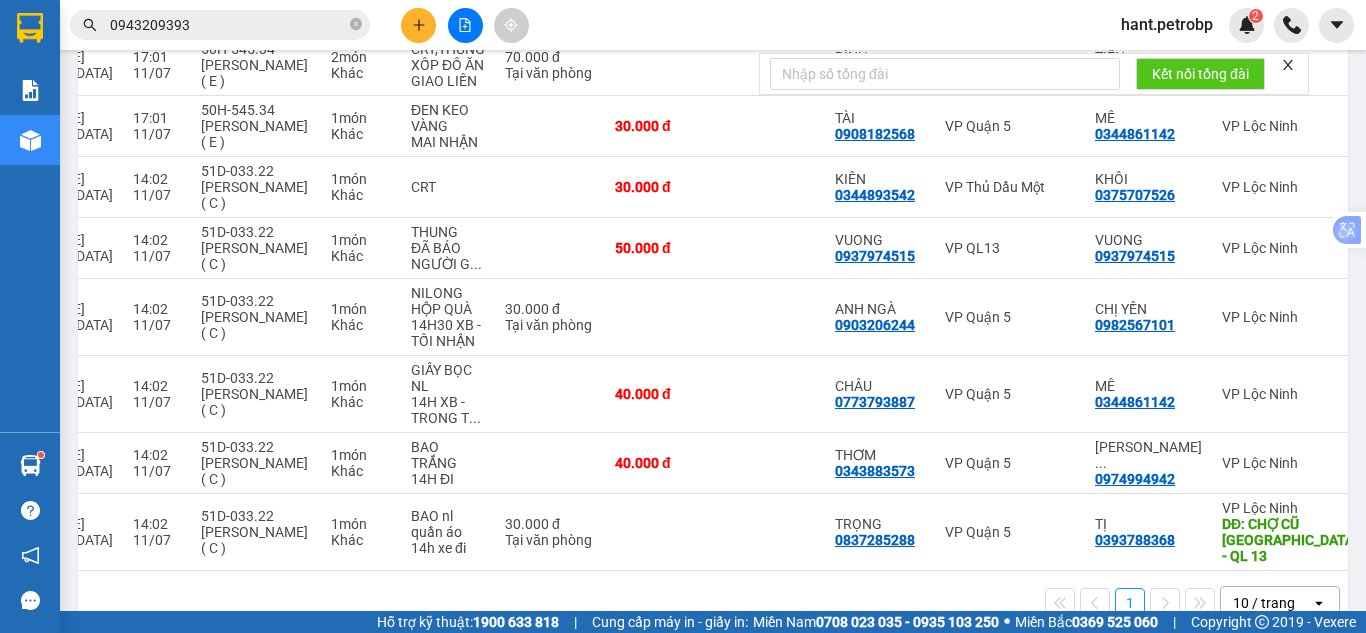 scroll, scrollTop: 0, scrollLeft: 291, axis: horizontal 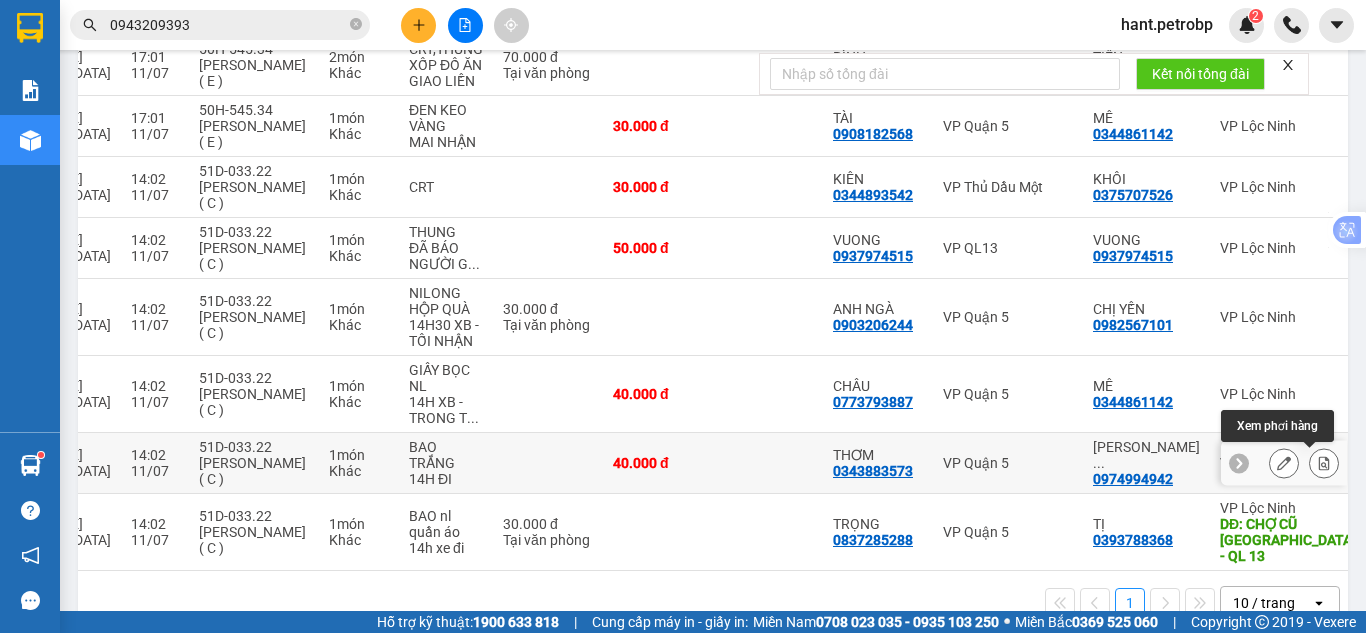 click 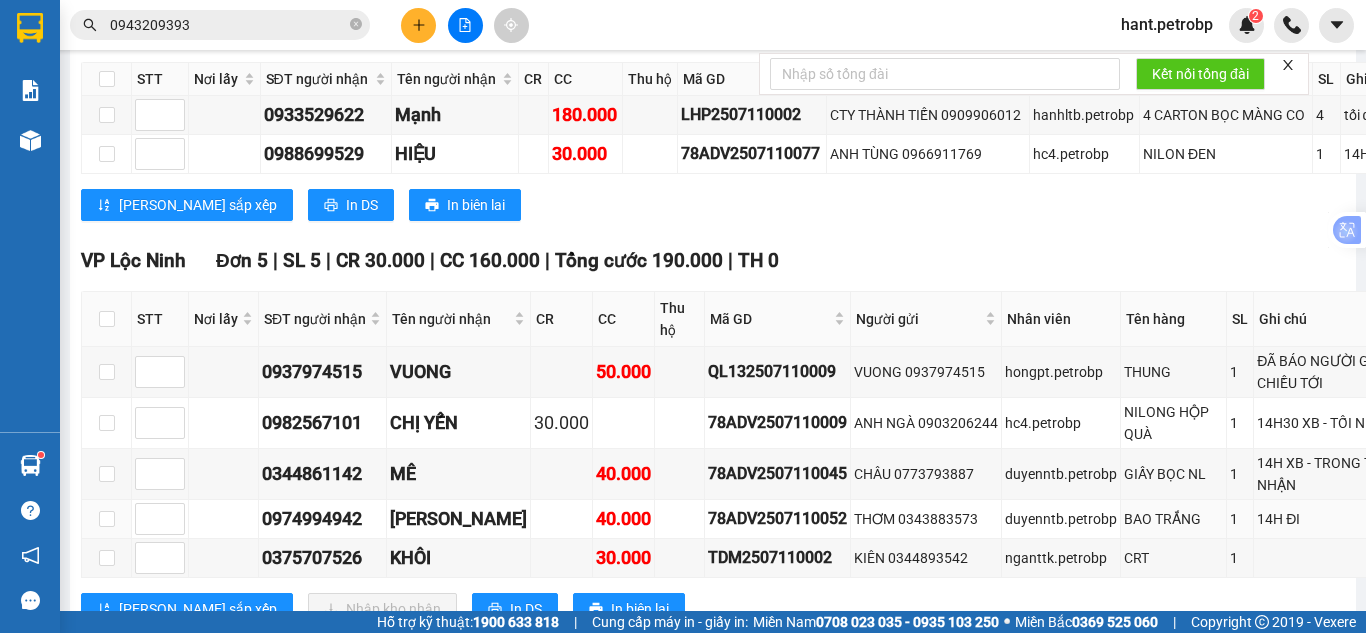 scroll, scrollTop: 1700, scrollLeft: 0, axis: vertical 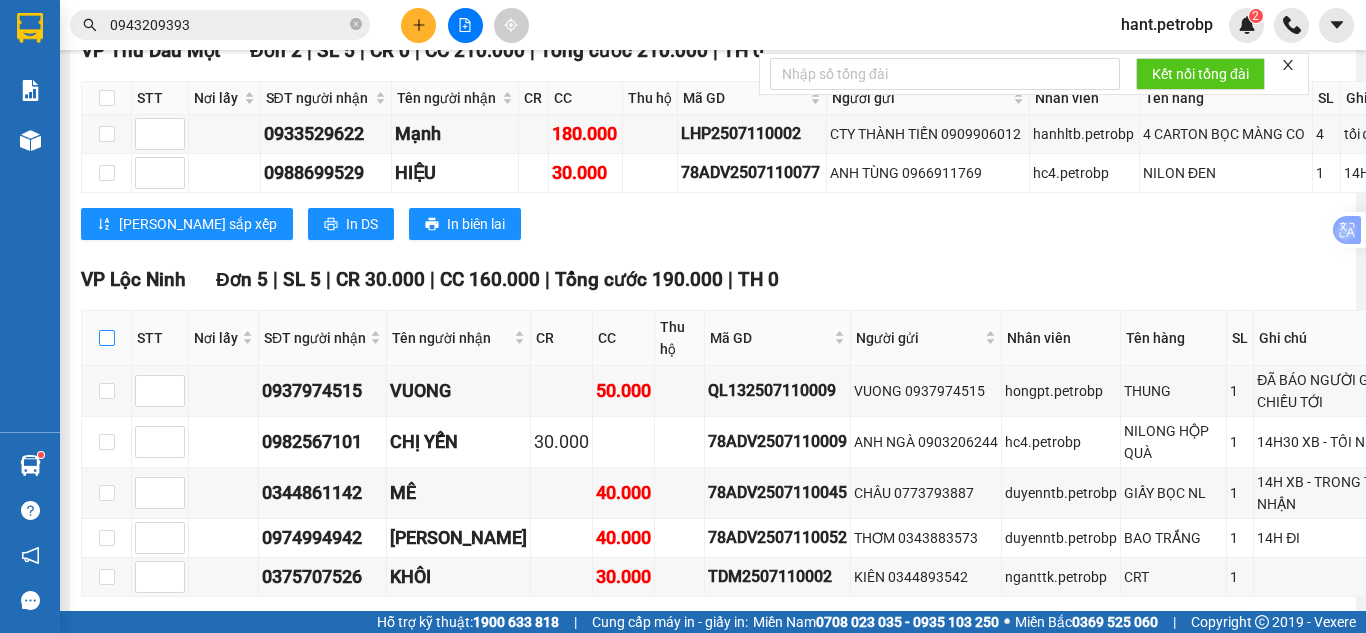 click at bounding box center [107, 338] 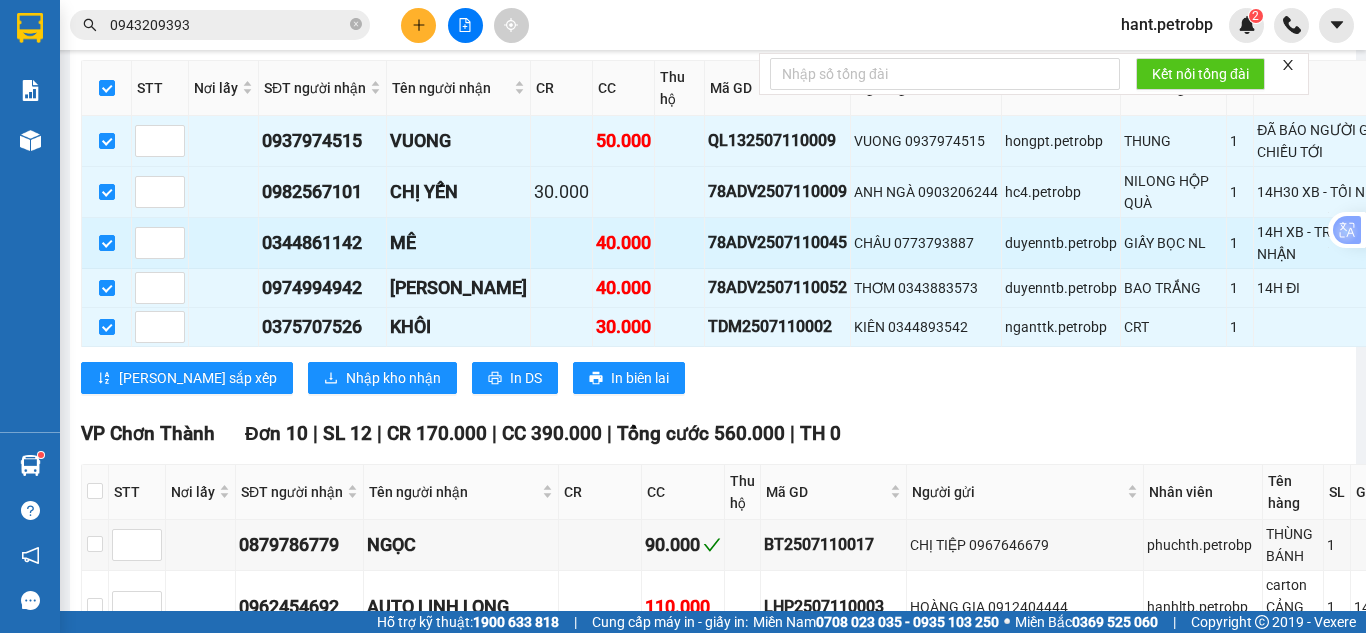 scroll, scrollTop: 2100, scrollLeft: 0, axis: vertical 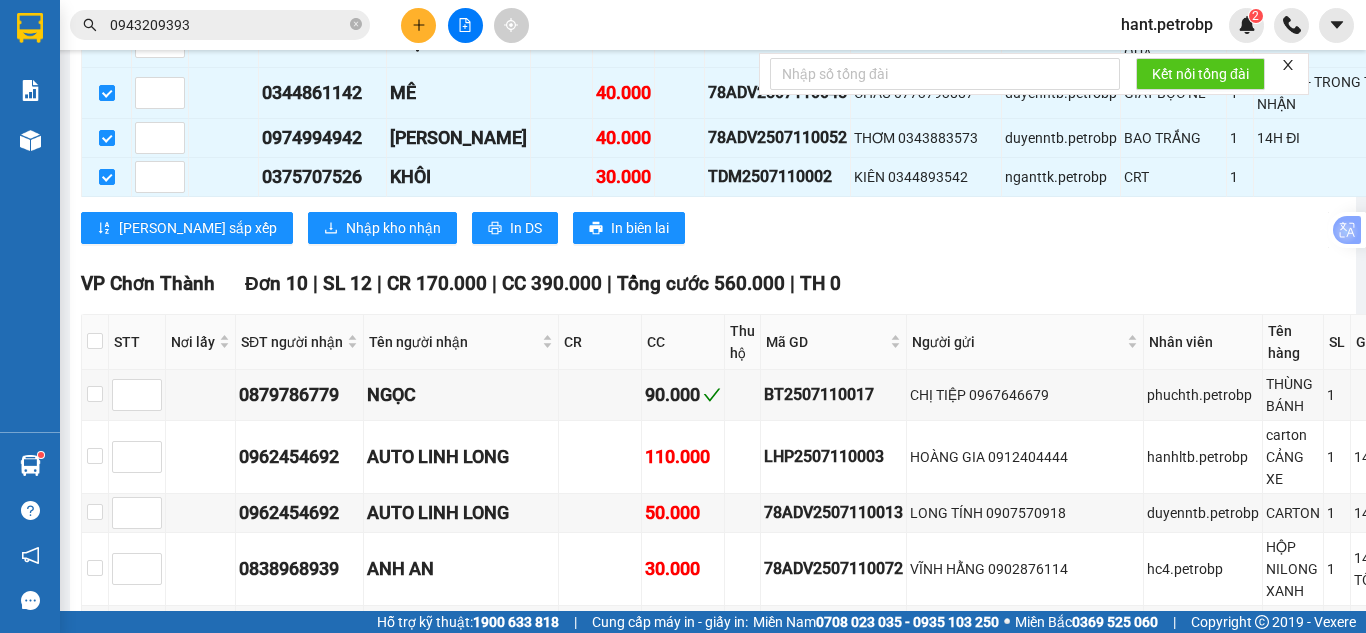 click on "VP Lộc [GEOGRAPHIC_DATA]   5 | SL   5 | CR   30.000 | CC   160.000 | Tổng cước   190.000 | TH   0 STT Nơi lấy SĐT người nhận Tên người nhận CR CC Thu hộ Mã GD Người gửi Nhân viên Tên hàng SL Ghi chú ĐC Giao Trạng thái Ký nhận                                   0937974515 VUONG 50.000 QL132507110009 VUONG 0937974515 hongpt.petrobp THUNG 1 ĐÃ  BÁO NGƯỜI GỬI CHIỀU TỚI  Trên xe 0982567101 CHỊ YẾN 30.000 78ADV2507110009 ANH NGÀ 0903206244 hc4.petrobp NILONG HỘP QUÀ  1 14H30 XB - TỐI NHẬN  Trên xe 0344861142 MÊ 40.000 78ADV2507110045 CHÂU 0773793887 duyenntb.petrobp GIẤY BỌC NL 1 14H  XB - TRONG TỐI MAI NHẬN Trên xe 0974994942 [PERSON_NAME]  40.000 78ADV2507110052 THƠM  0343883573 duyenntb.petrobp BAO TRẮNG  1 14H ĐI  Trên xe 0375707526 KHÔI 30.000 TDM2507110002 KIÊN 0344893542 nganttk.petrobp CRT  1 Trên xe [PERSON_NAME] sắp xếp Nhập kho nhận In DS In biên lai Petro Bình Phước   02716.55.56.57 & CSKH: 0983.776.777" at bounding box center (833, 62) 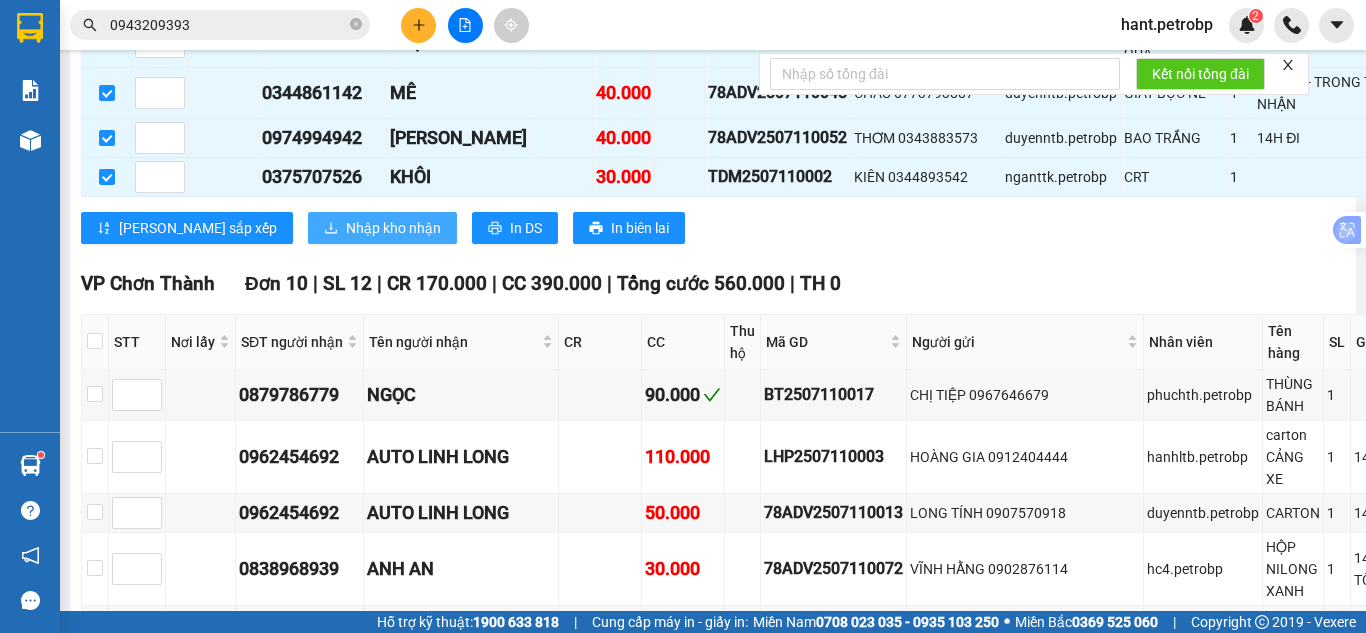 click on "Nhập kho nhận" at bounding box center (393, 228) 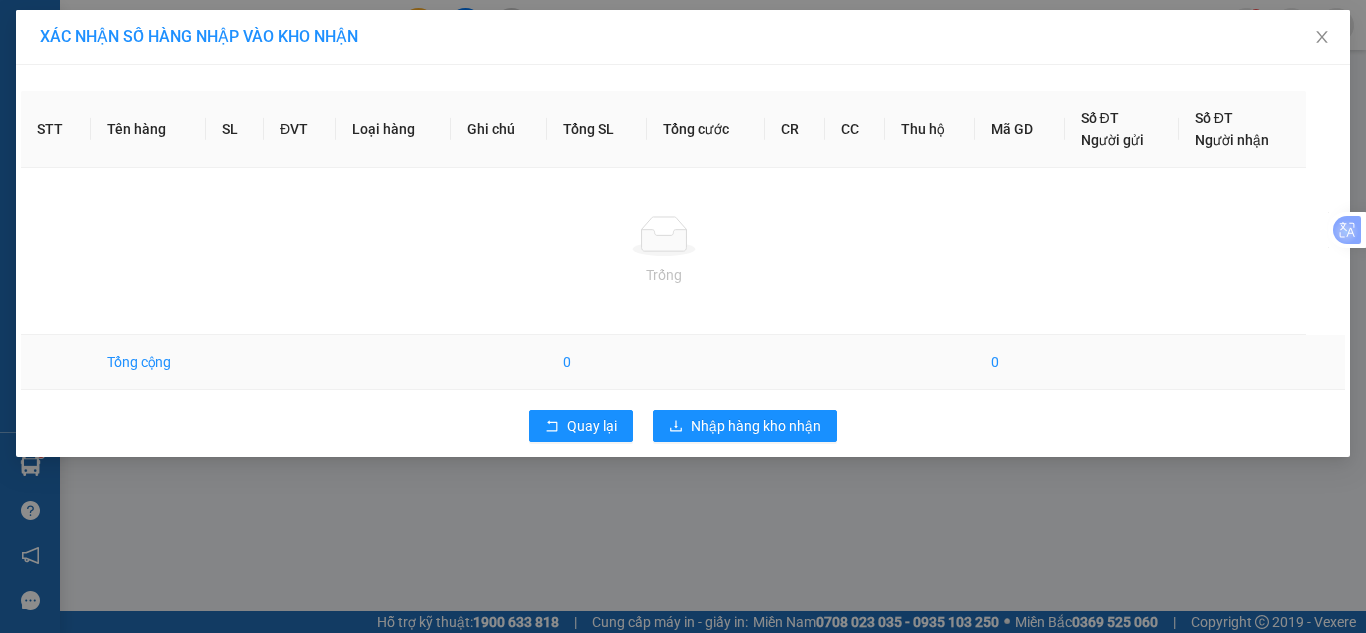 scroll, scrollTop: 0, scrollLeft: 0, axis: both 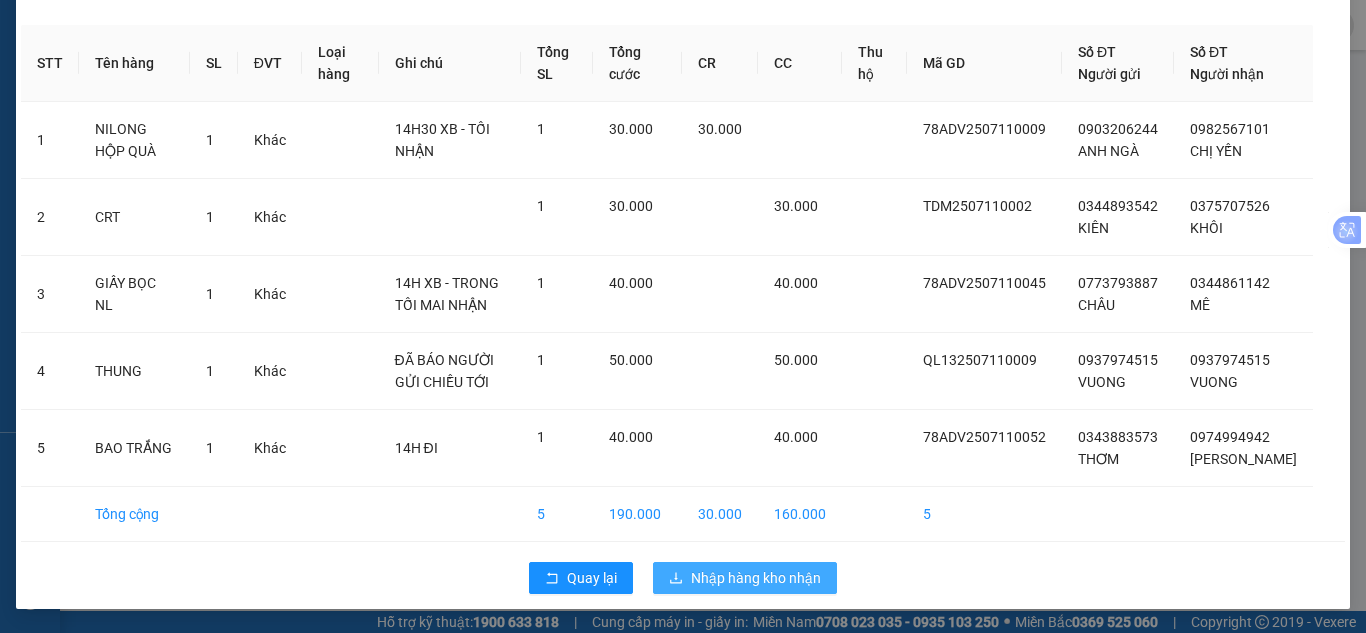 click on "Nhập hàng kho nhận" at bounding box center [756, 578] 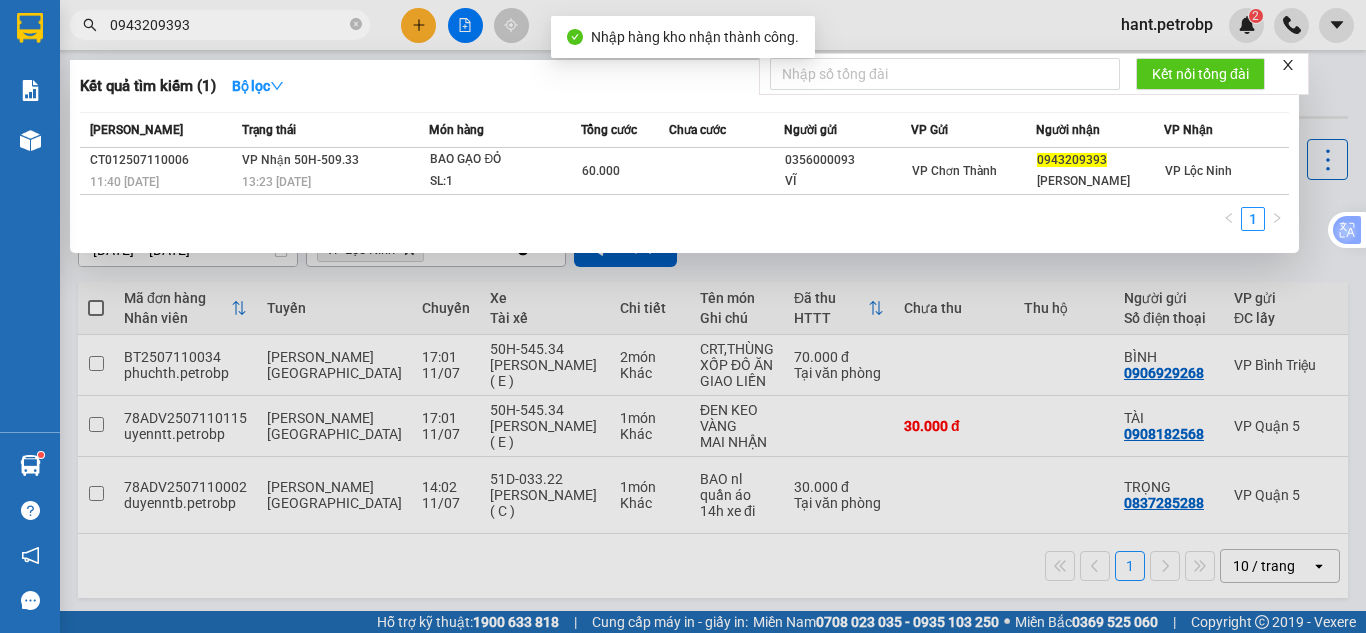 drag, startPoint x: 261, startPoint y: 16, endPoint x: 114, endPoint y: 24, distance: 147.21753 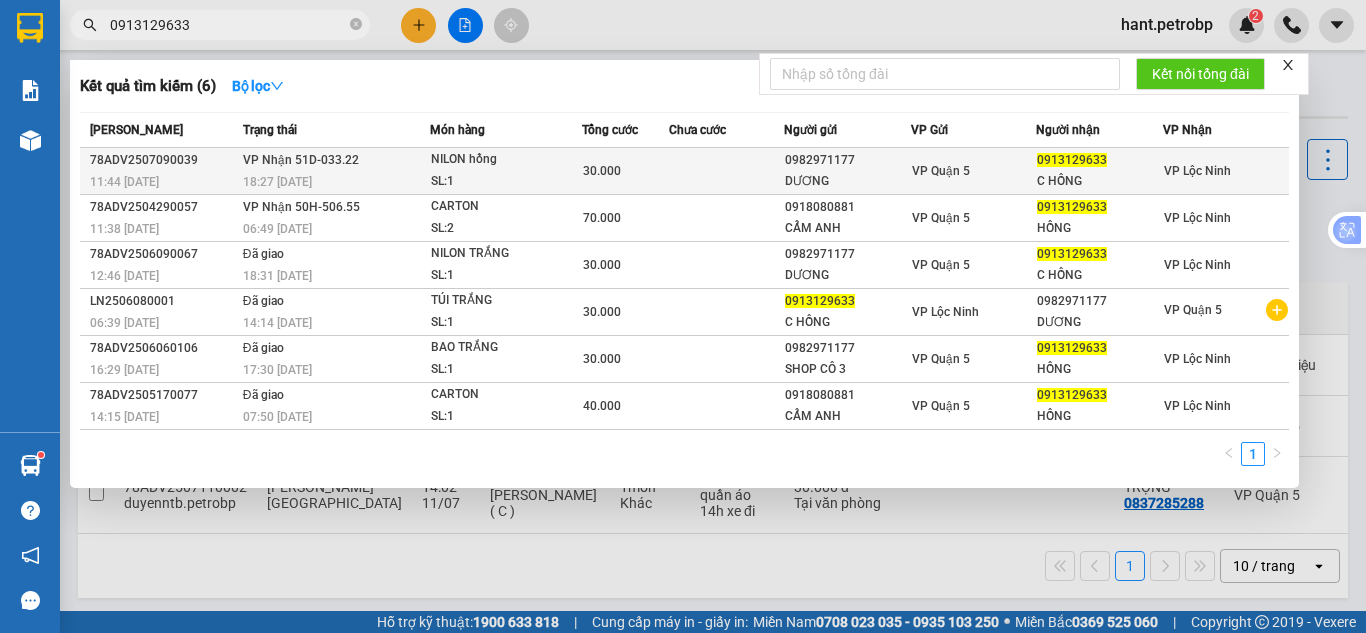 type on "0913129633" 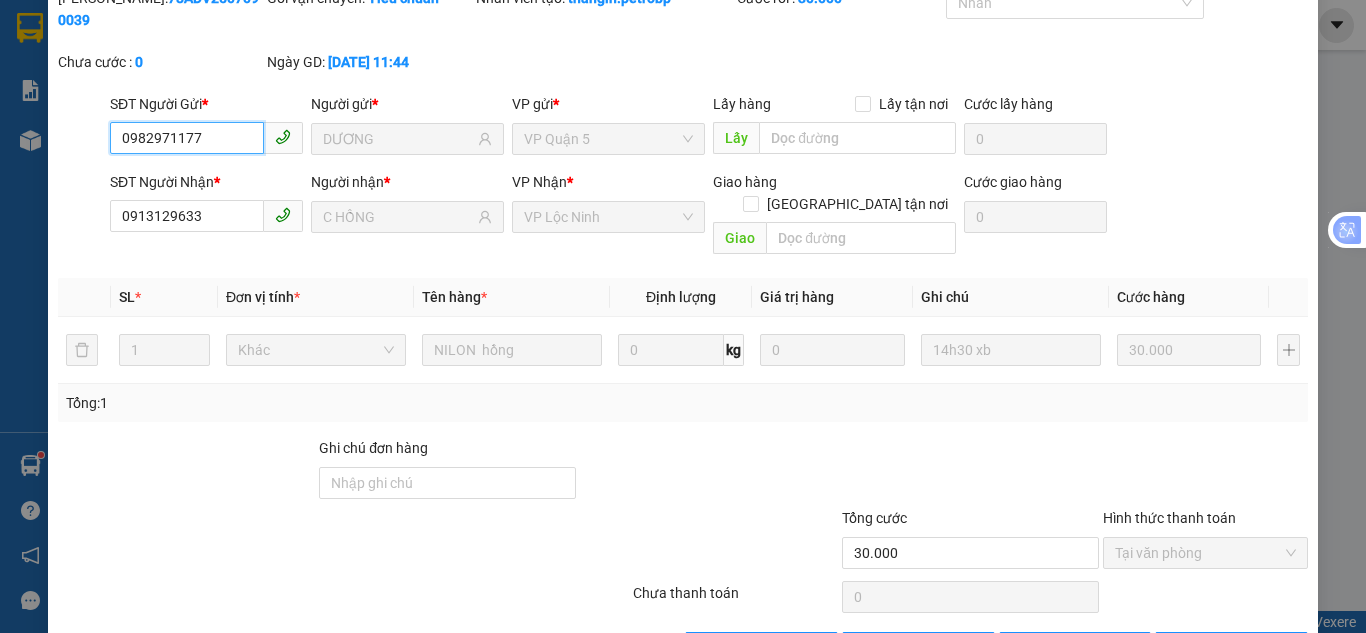 scroll, scrollTop: 111, scrollLeft: 0, axis: vertical 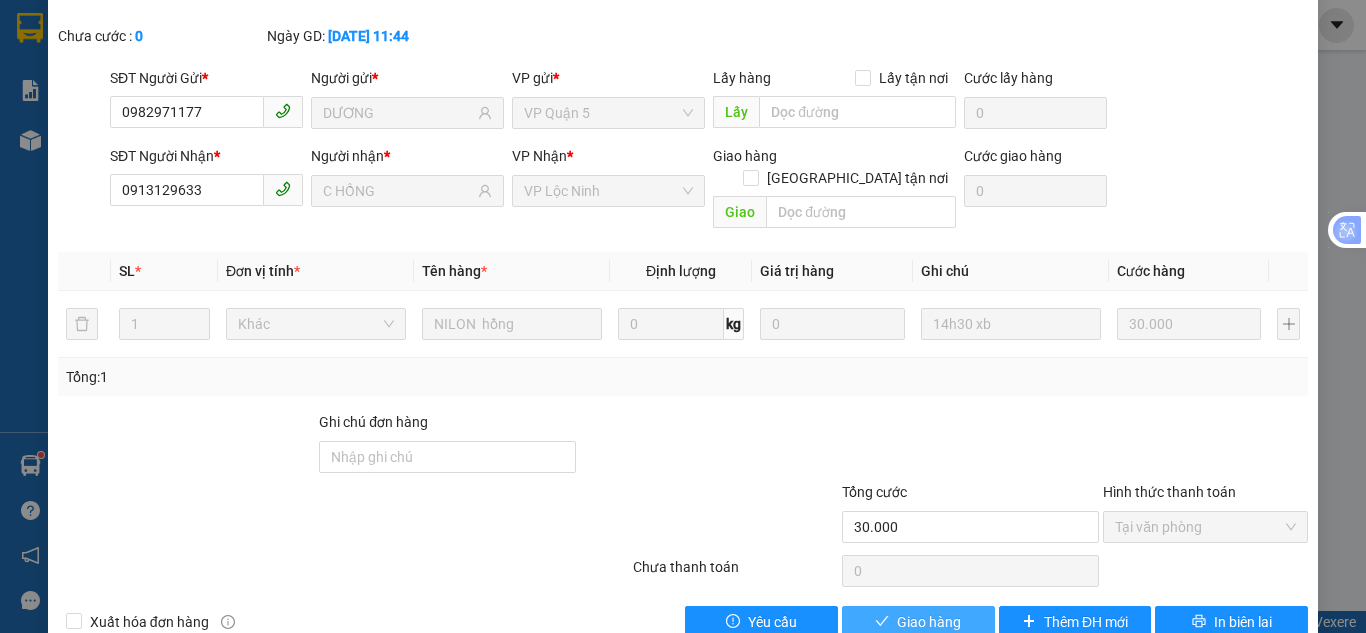 click on "Giao hàng" at bounding box center [929, 622] 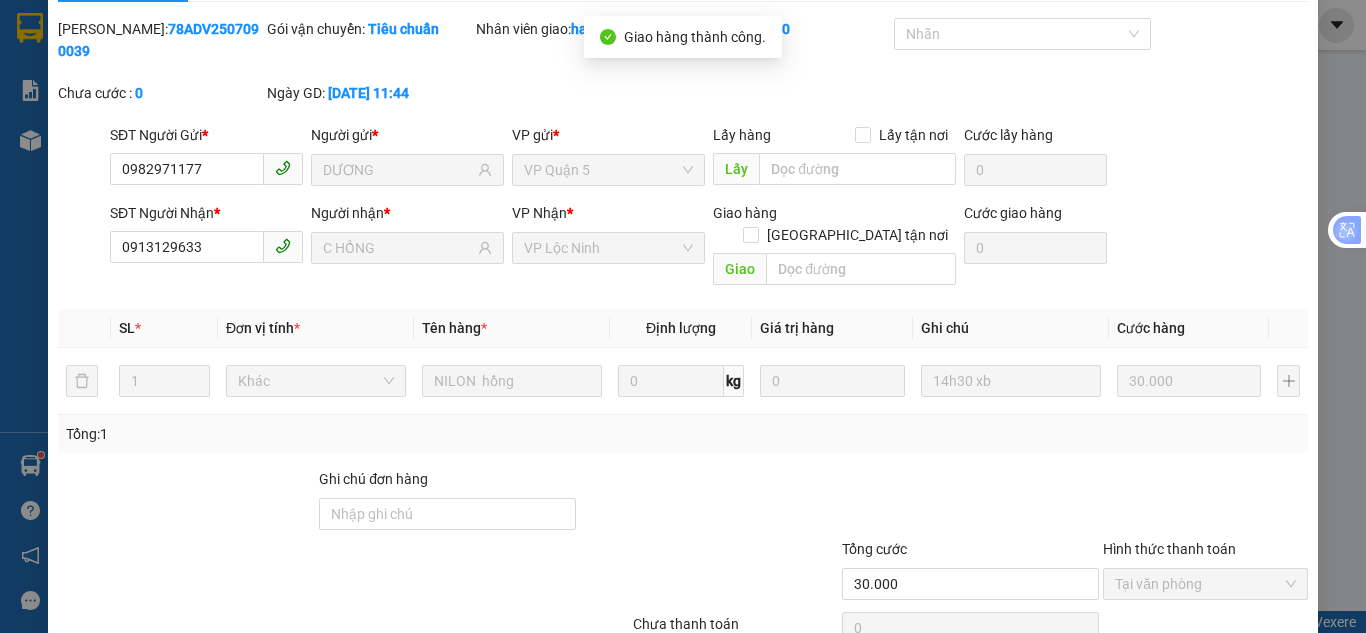 scroll, scrollTop: 0, scrollLeft: 0, axis: both 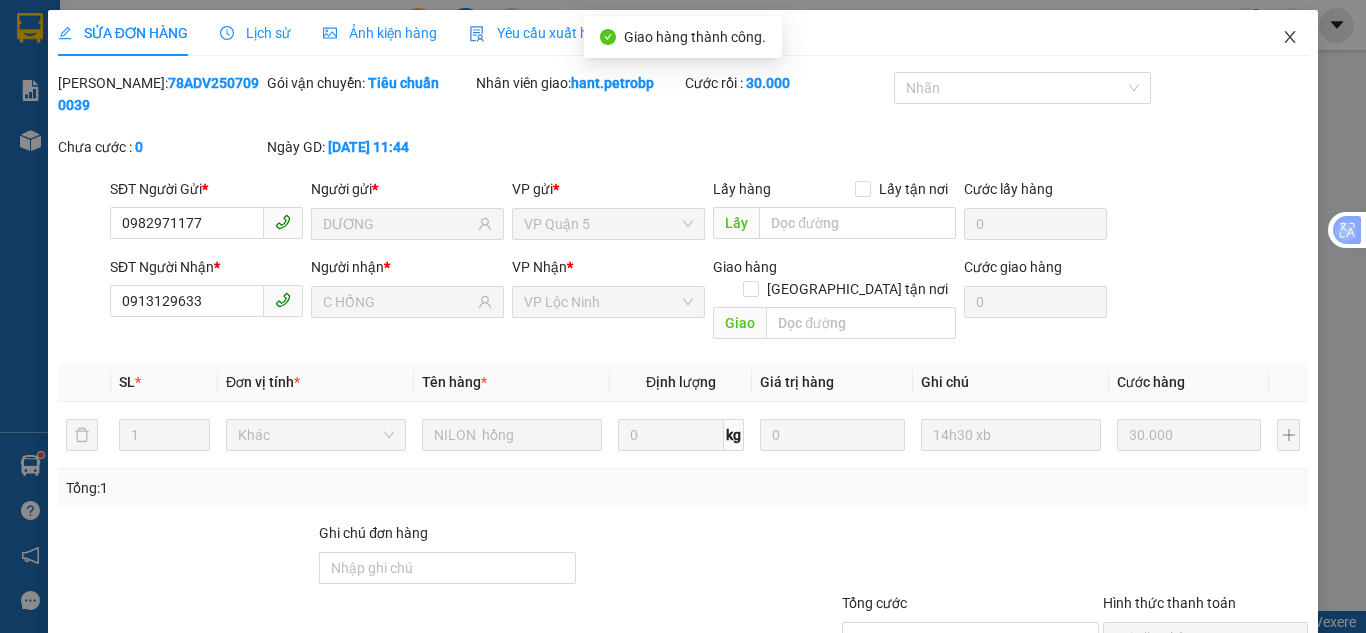 click 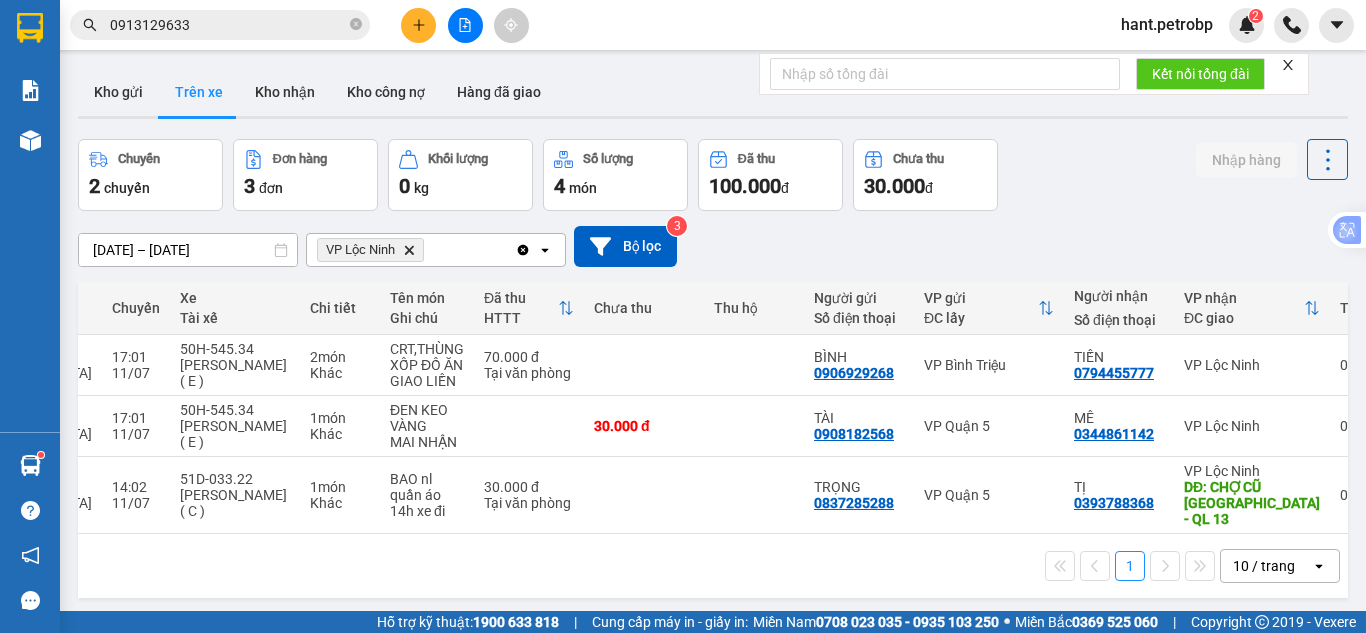 scroll, scrollTop: 0, scrollLeft: 312, axis: horizontal 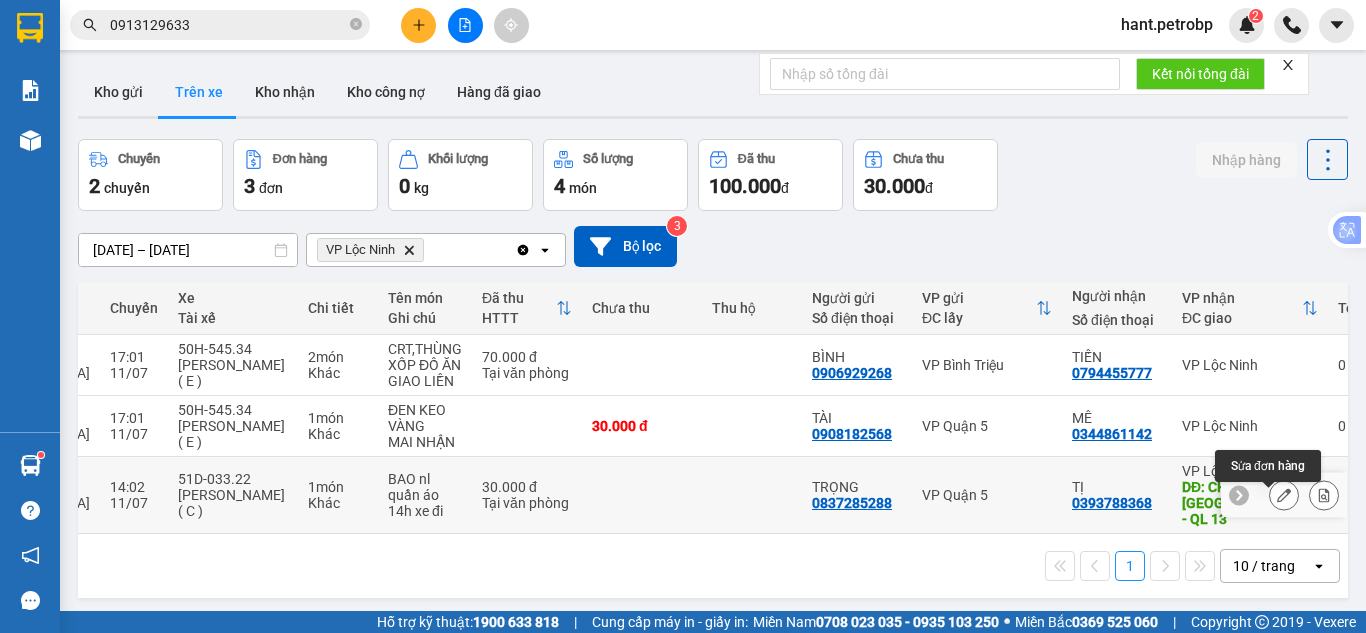 click 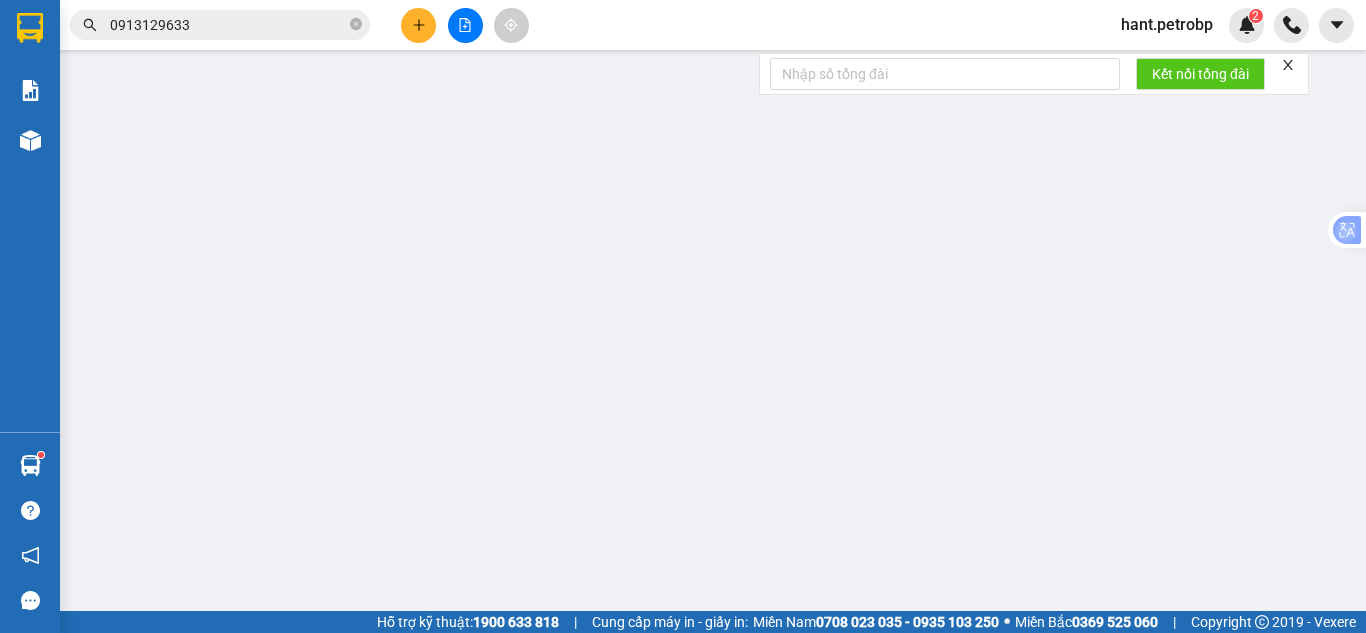 type on "0837285288" 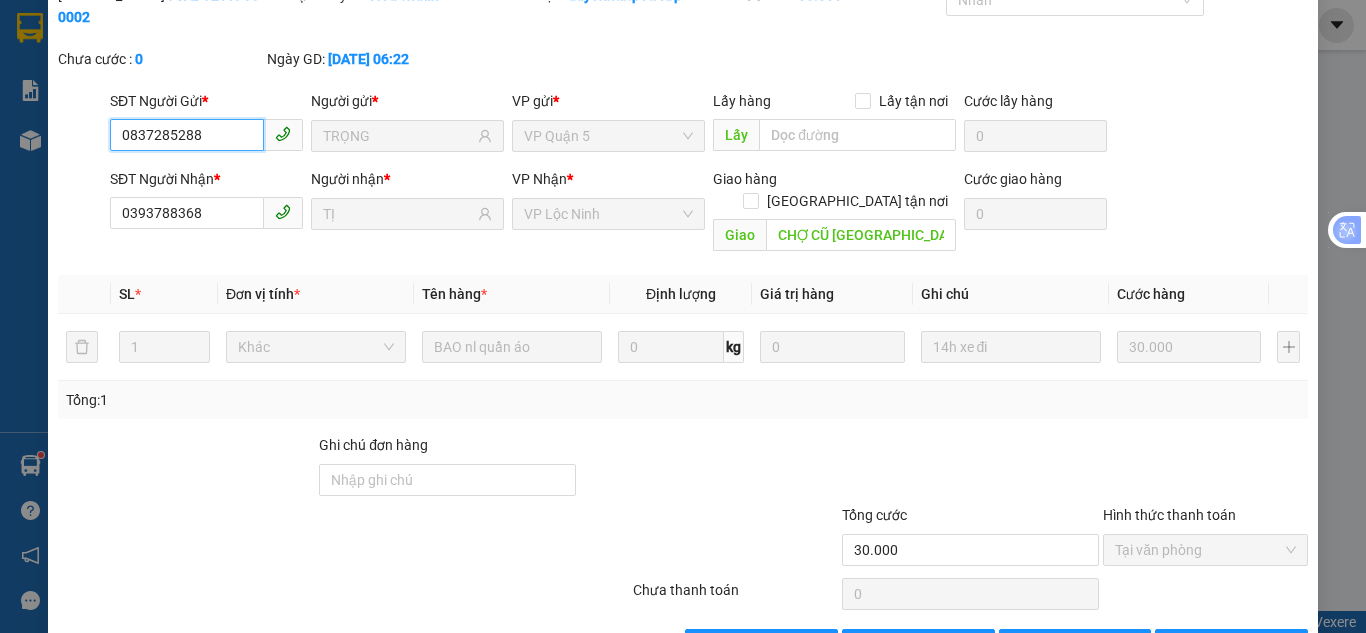 scroll, scrollTop: 138, scrollLeft: 0, axis: vertical 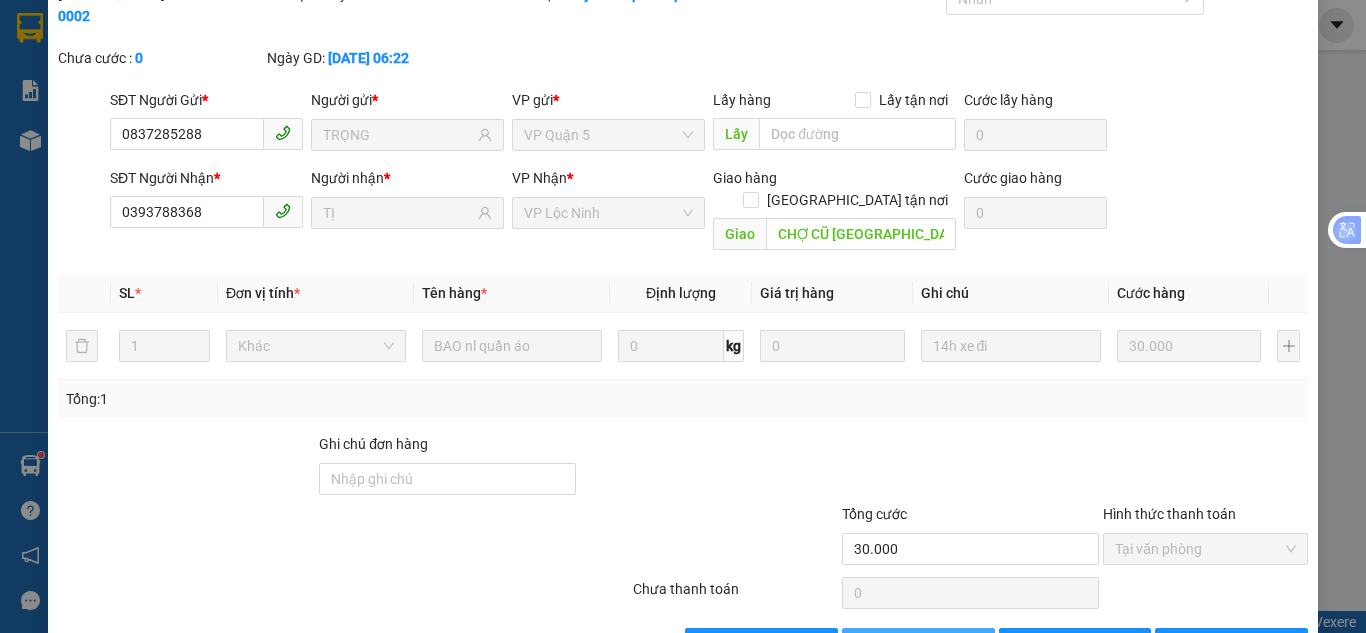 click on "Giao hàng" at bounding box center [929, 644] 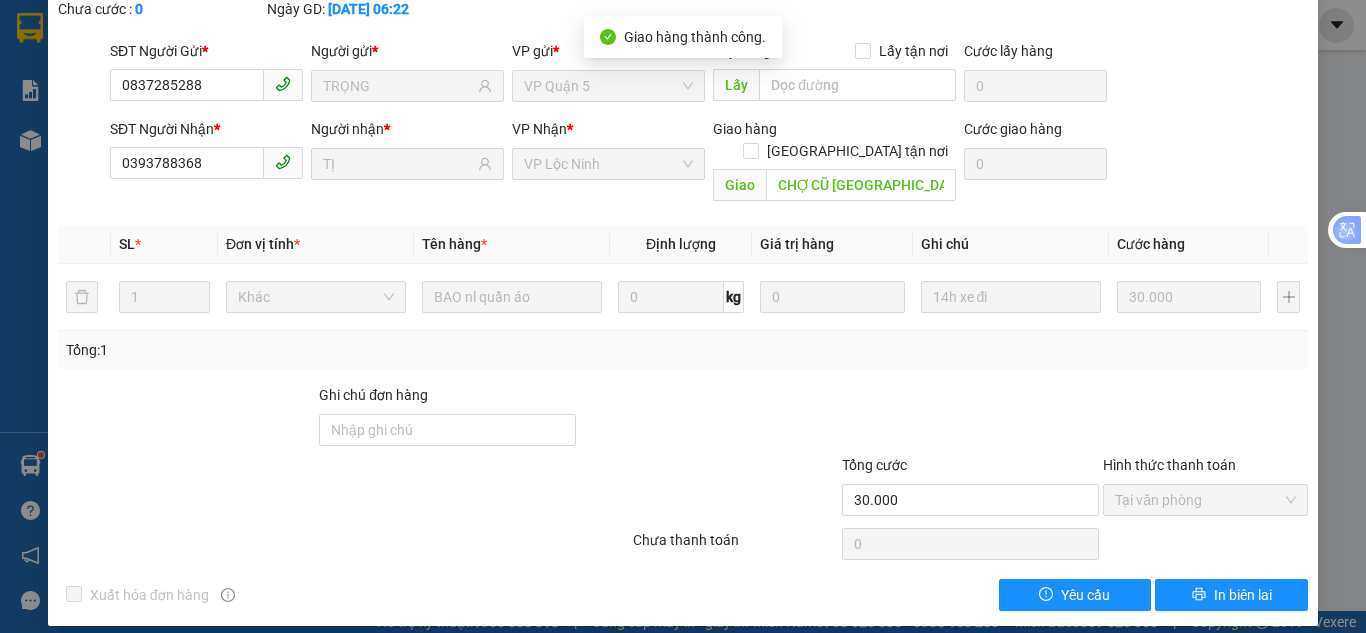 scroll, scrollTop: 0, scrollLeft: 0, axis: both 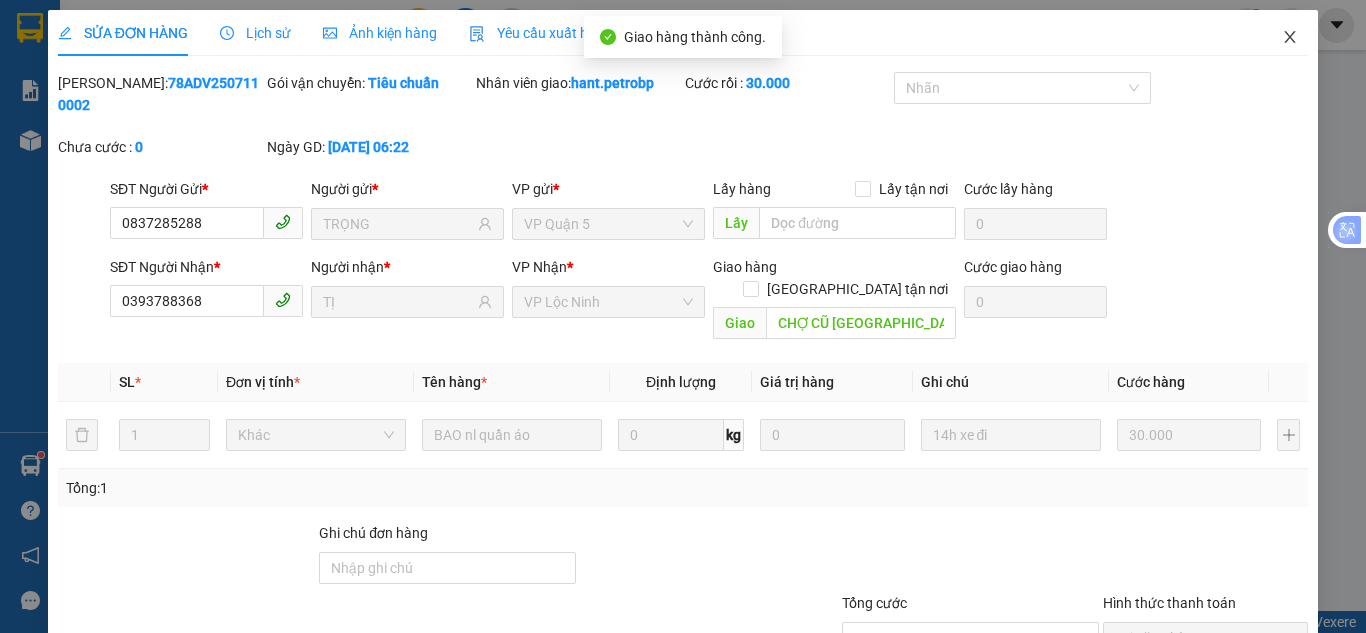 click 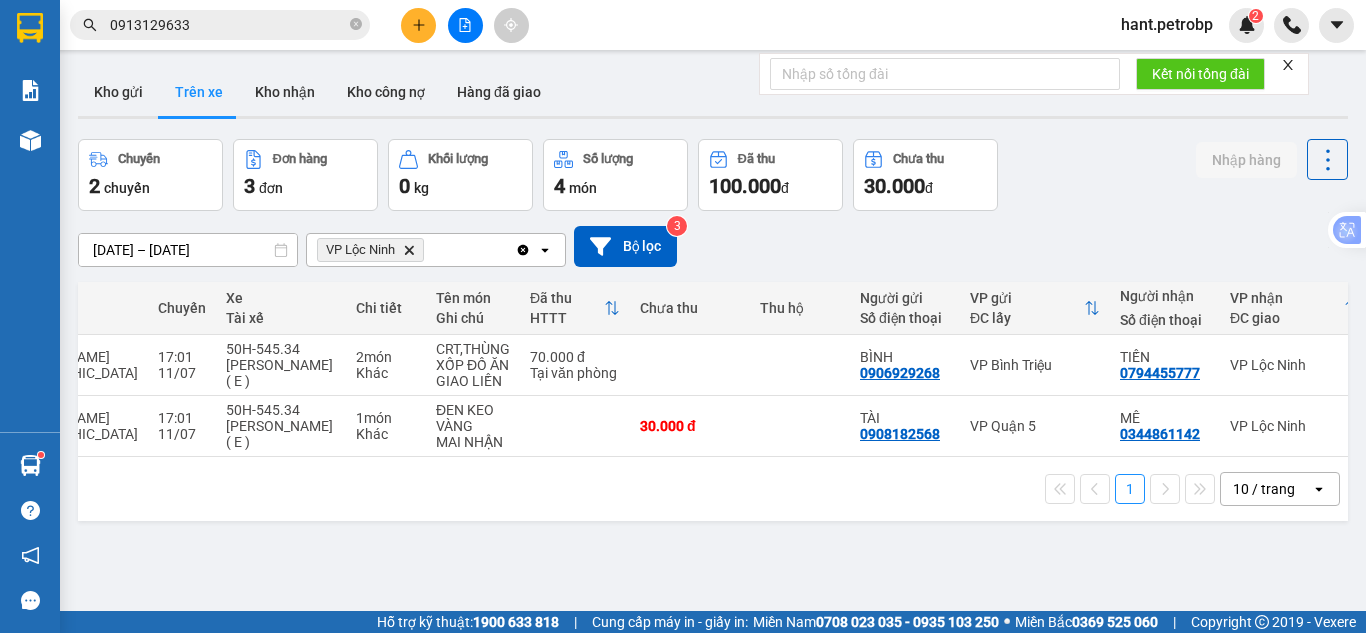 scroll, scrollTop: 0, scrollLeft: 274, axis: horizontal 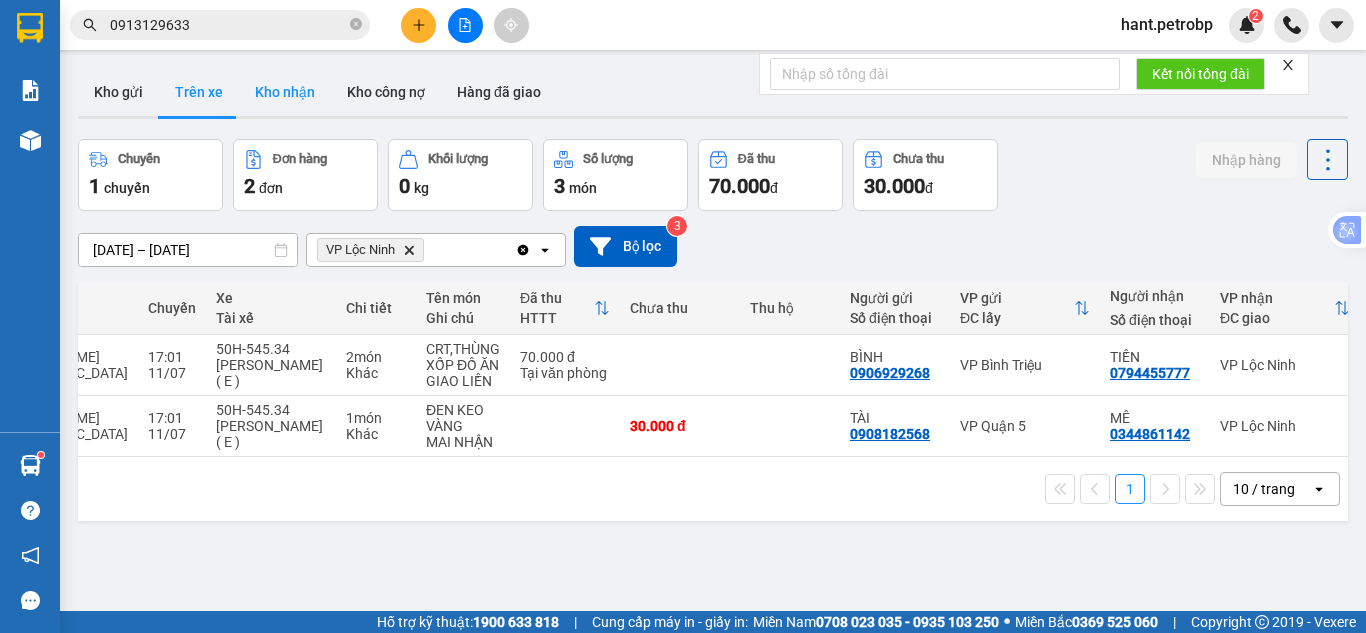 click on "Kho nhận" at bounding box center (285, 92) 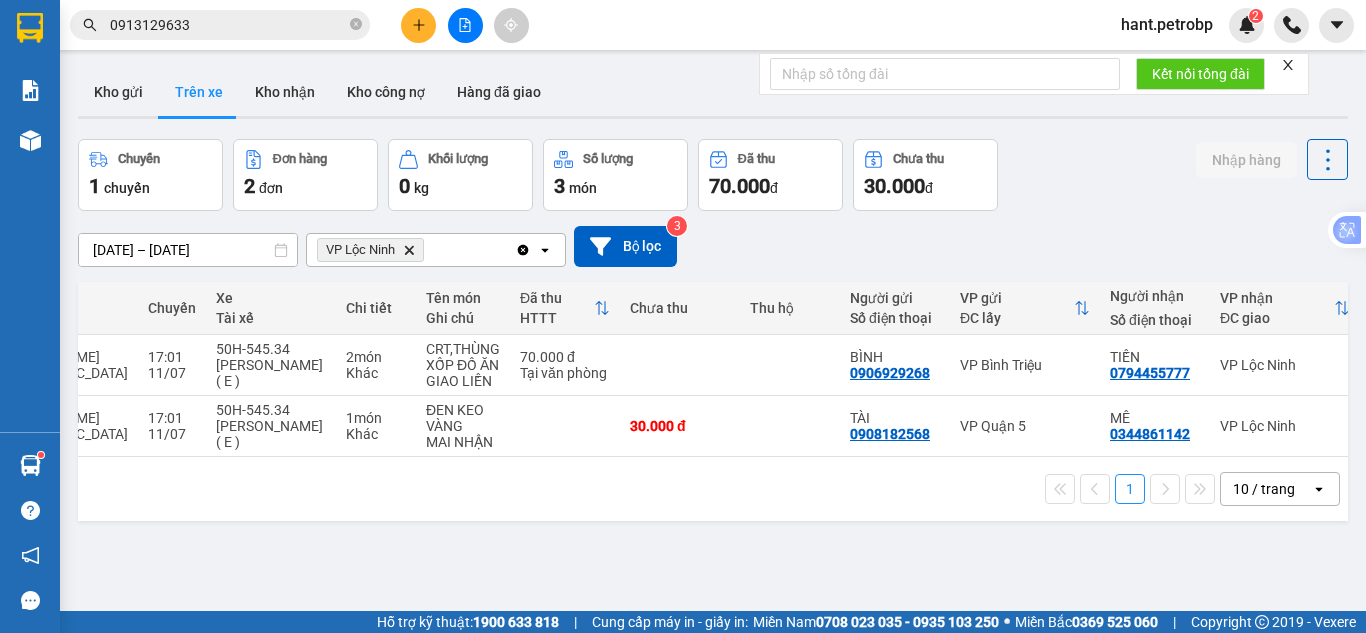 type on "[DATE] – [DATE]" 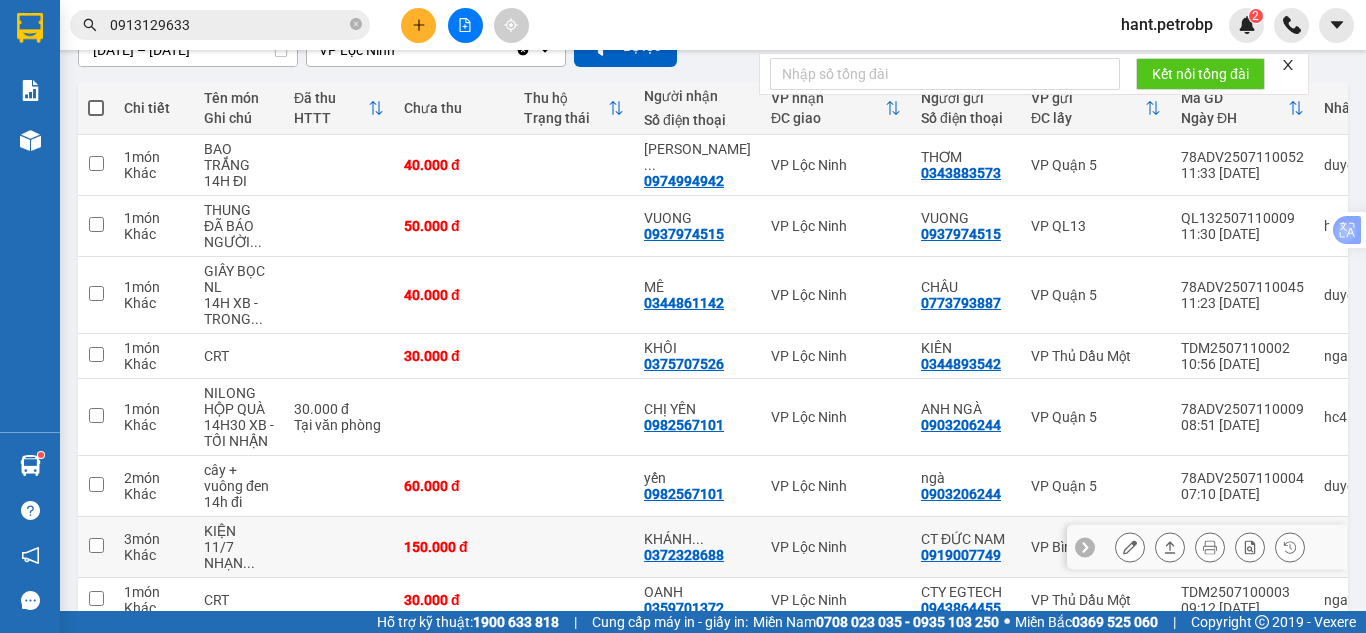 scroll, scrollTop: 302, scrollLeft: 0, axis: vertical 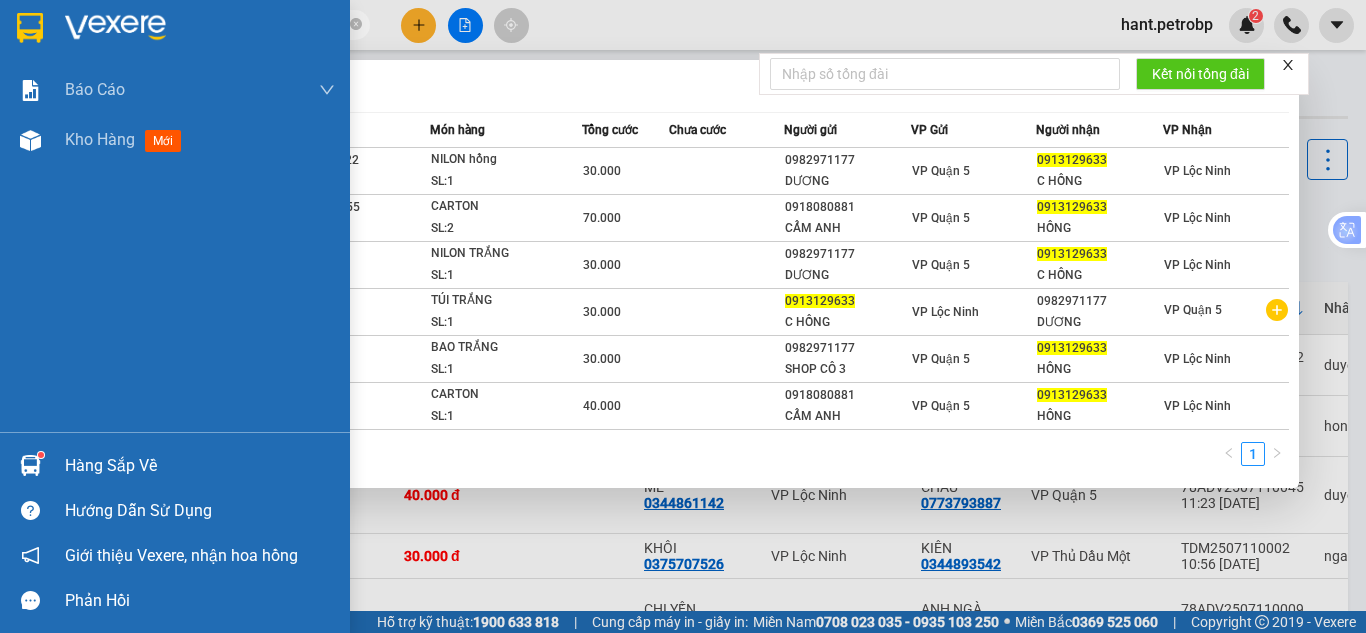 drag, startPoint x: 201, startPoint y: 25, endPoint x: 57, endPoint y: 24, distance: 144.00348 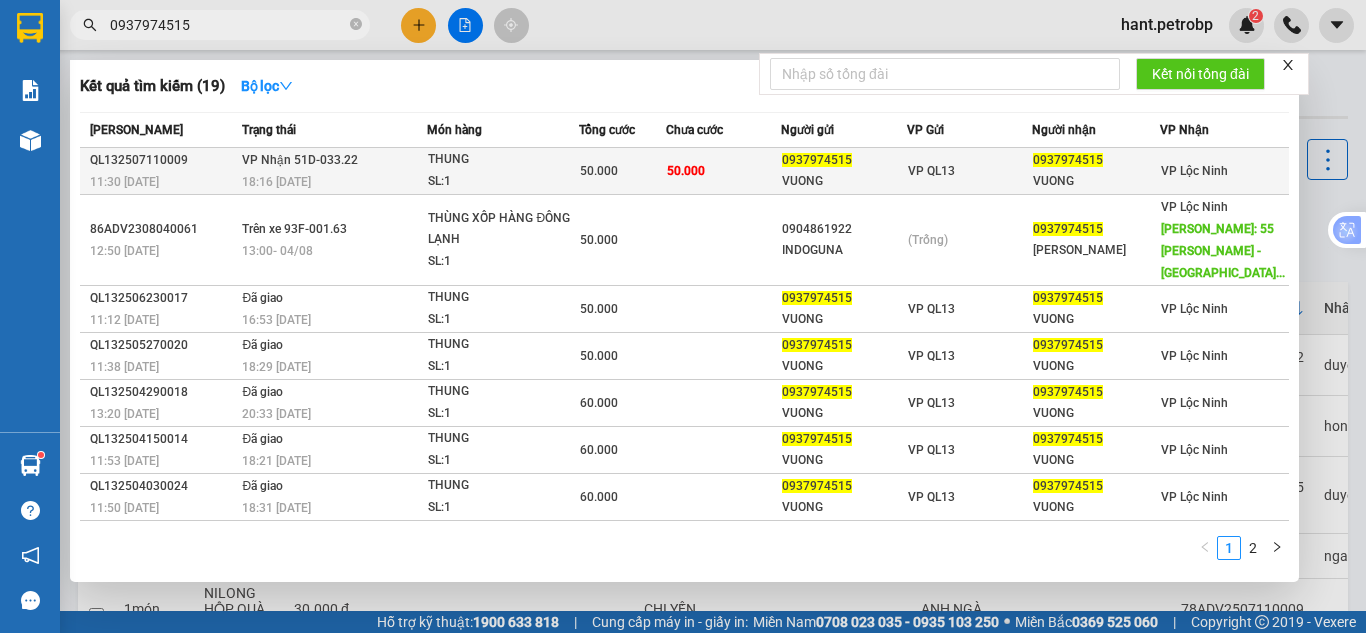 type on "0937974515" 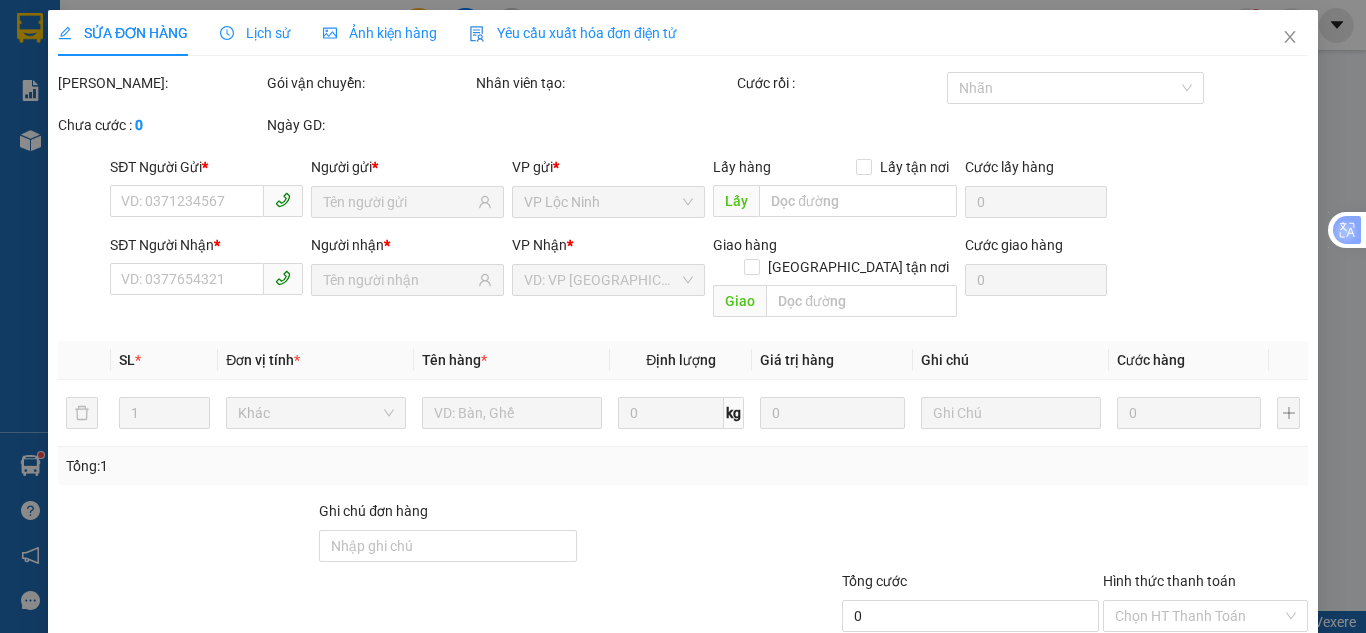 type on "0937974515" 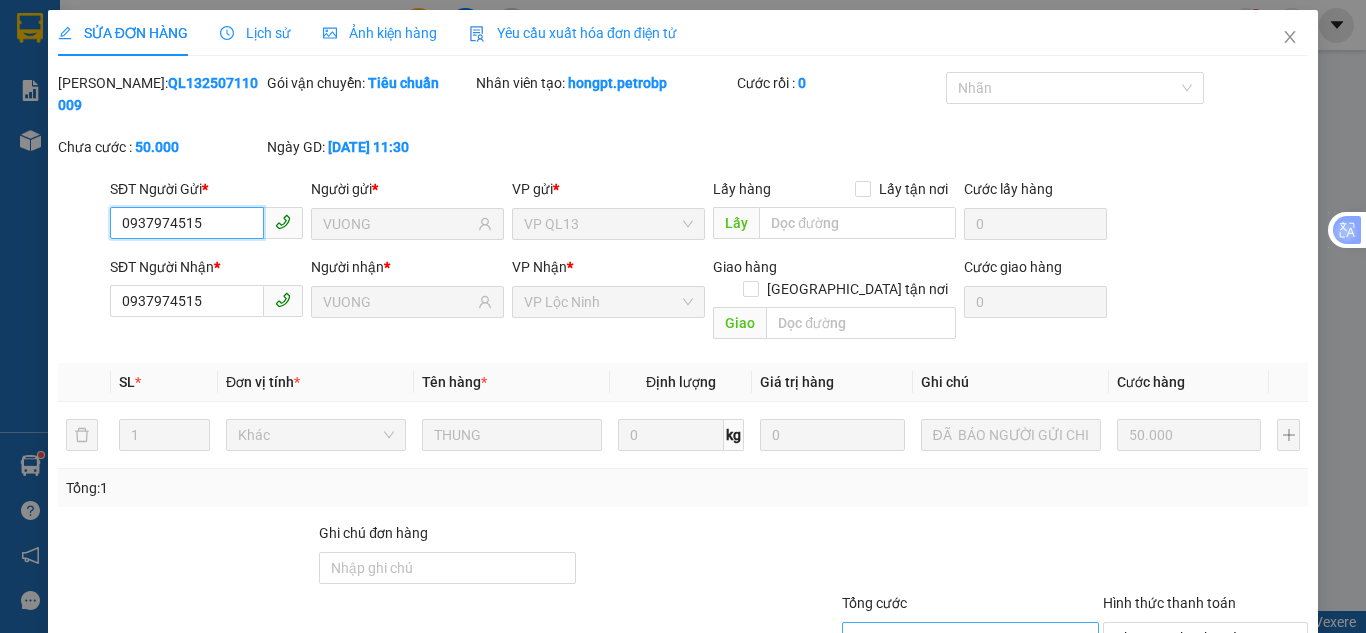 scroll, scrollTop: 108, scrollLeft: 0, axis: vertical 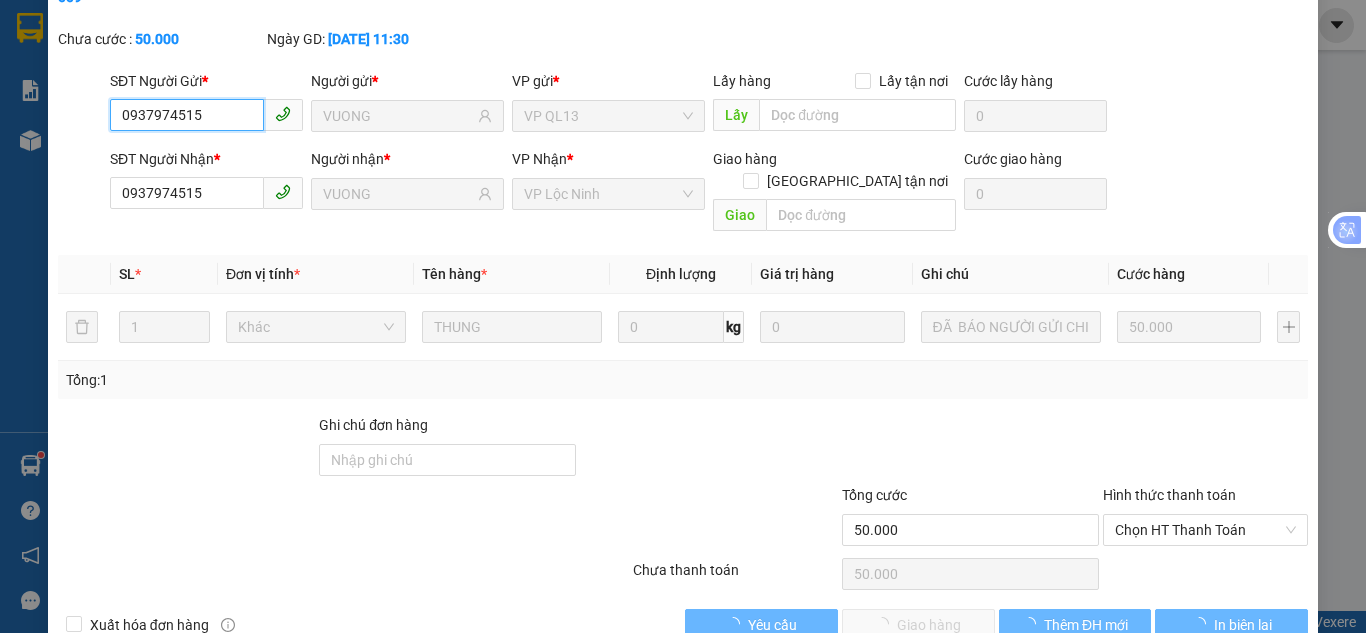 drag, startPoint x: 1163, startPoint y: 497, endPoint x: 1159, endPoint y: 531, distance: 34.234486 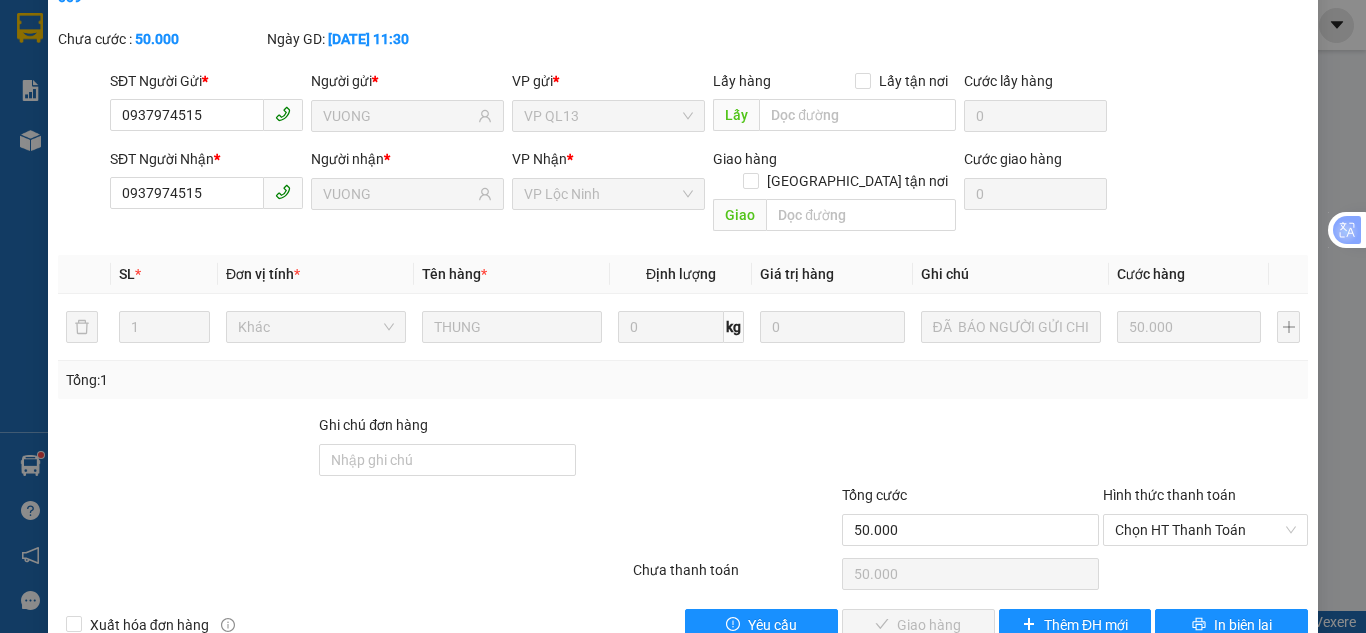 click on "Chọn HT Thanh Toán" at bounding box center (1205, 574) 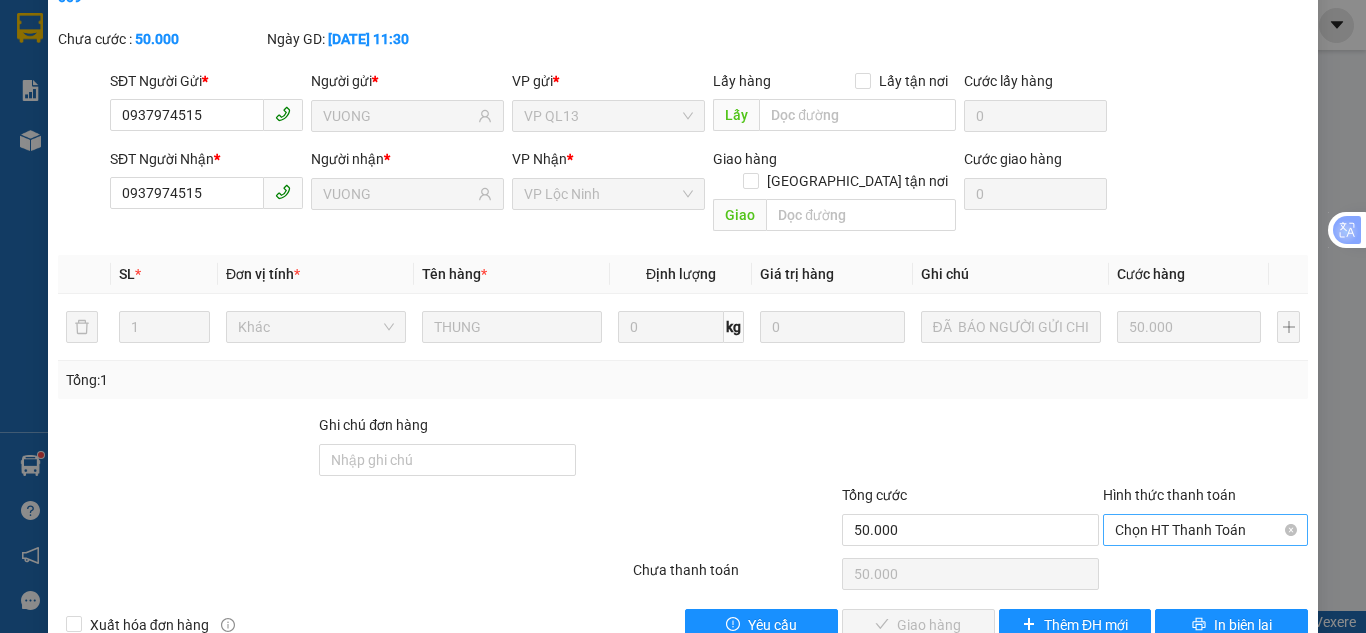 click on "Chọn HT Thanh Toán" at bounding box center [1205, 530] 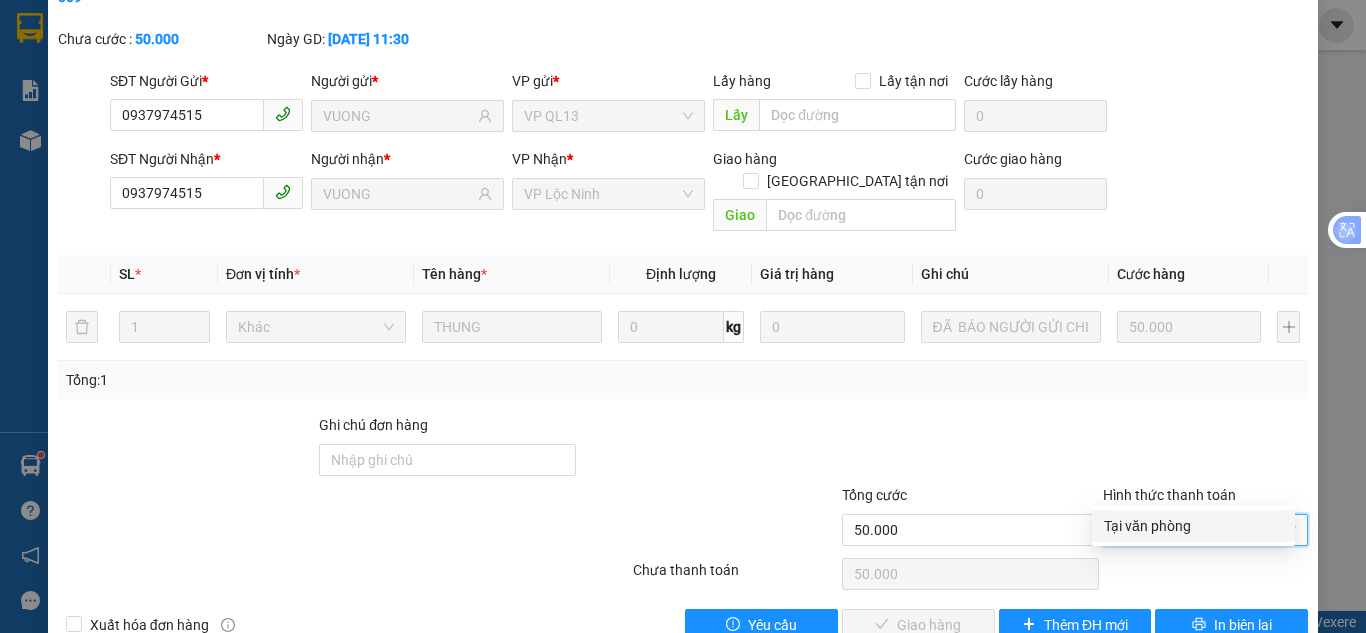 click on "Hình thức thanh toán Chọn HT Thanh Toán" at bounding box center [1205, 519] 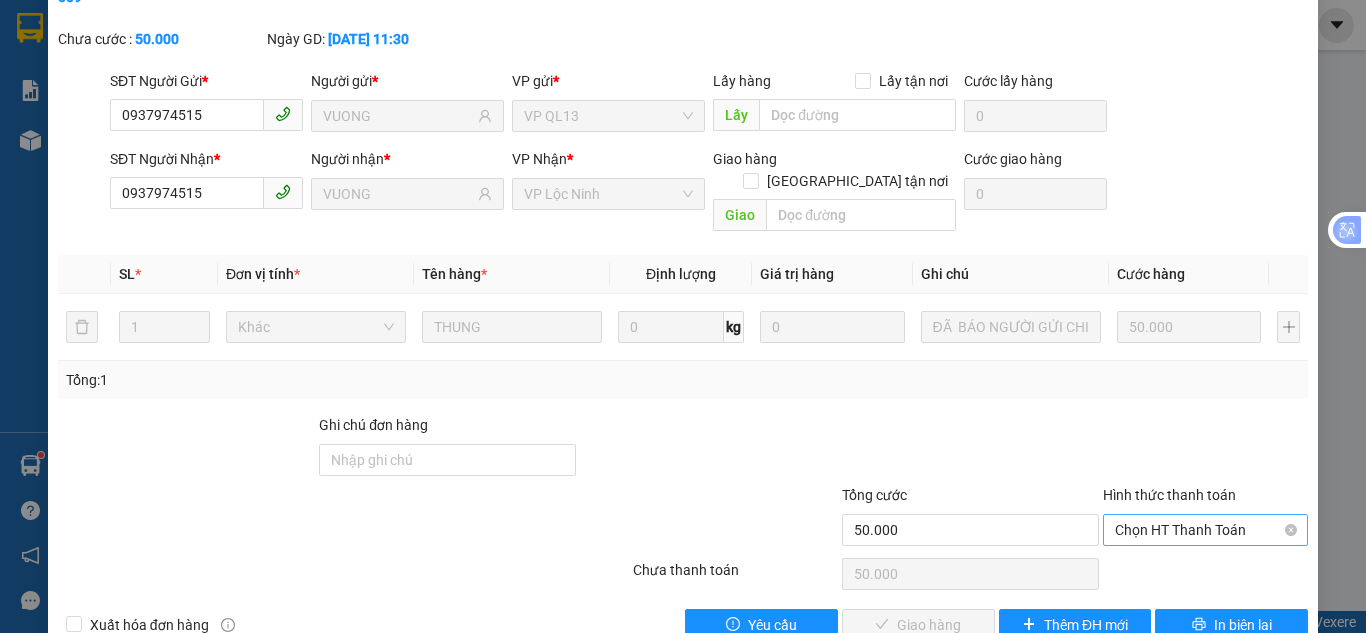 drag, startPoint x: 1147, startPoint y: 479, endPoint x: 1147, endPoint y: 495, distance: 16 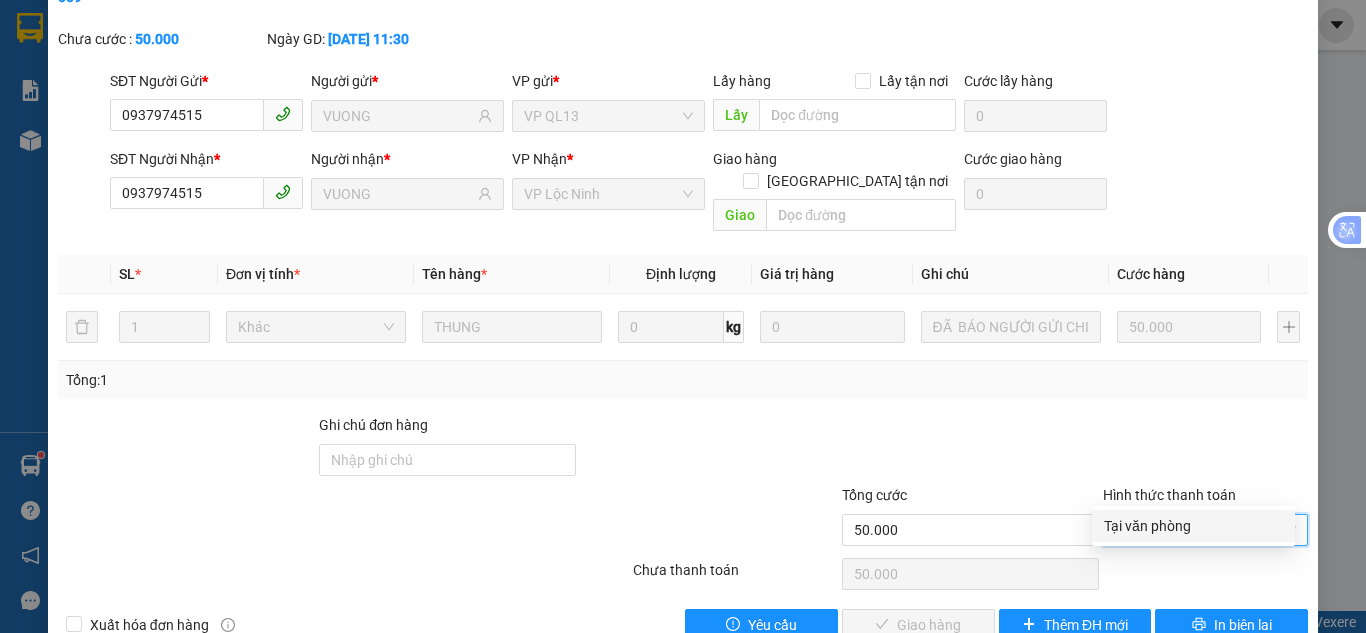 click on "Tại văn phòng" at bounding box center [1193, 526] 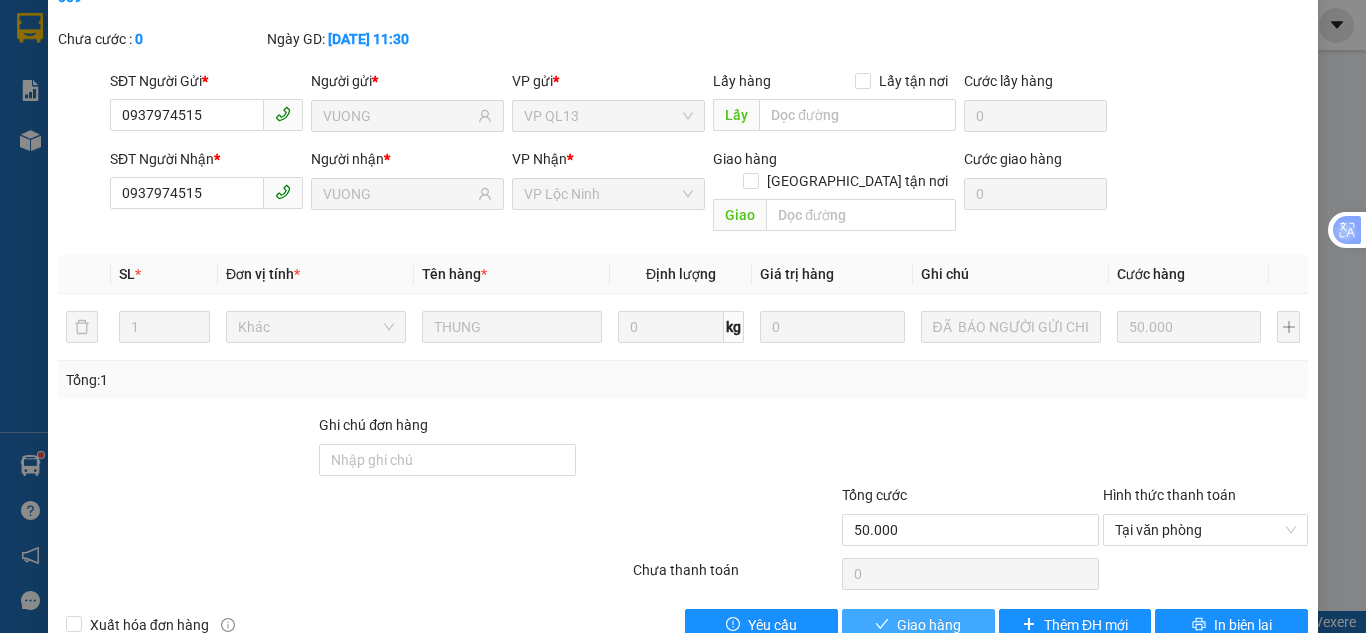 click on "Giao hàng" at bounding box center [929, 625] 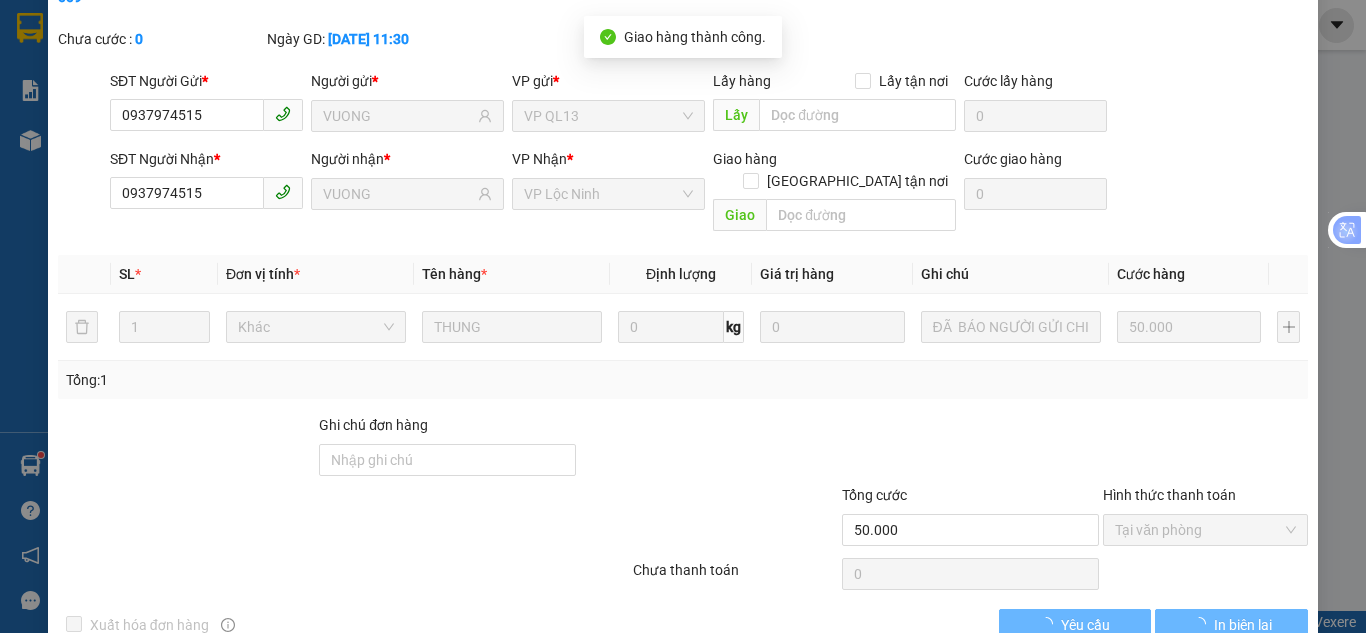 scroll, scrollTop: 0, scrollLeft: 0, axis: both 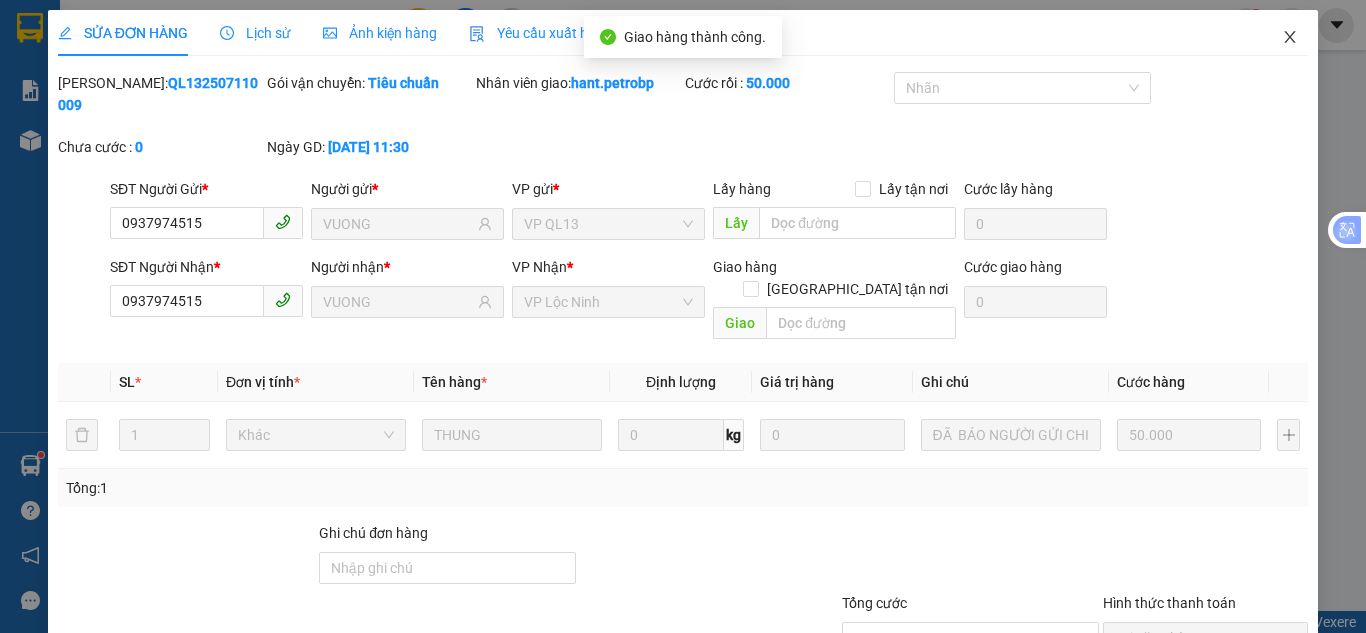 click 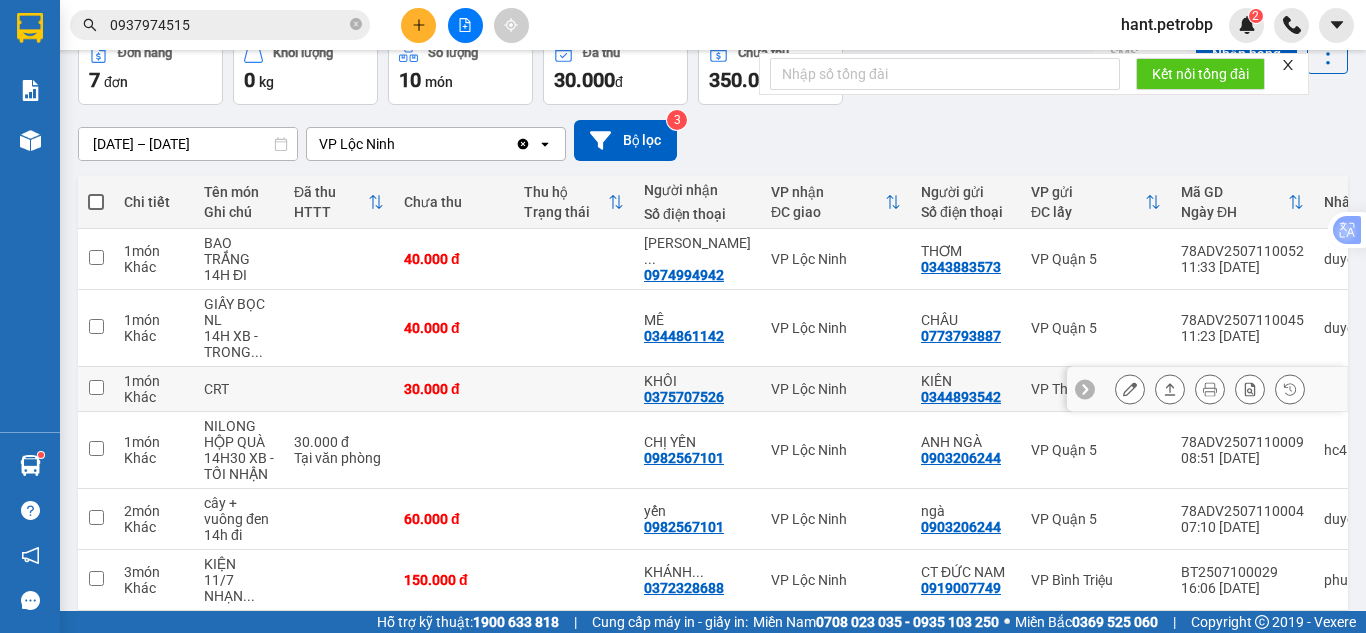 scroll, scrollTop: 0, scrollLeft: 0, axis: both 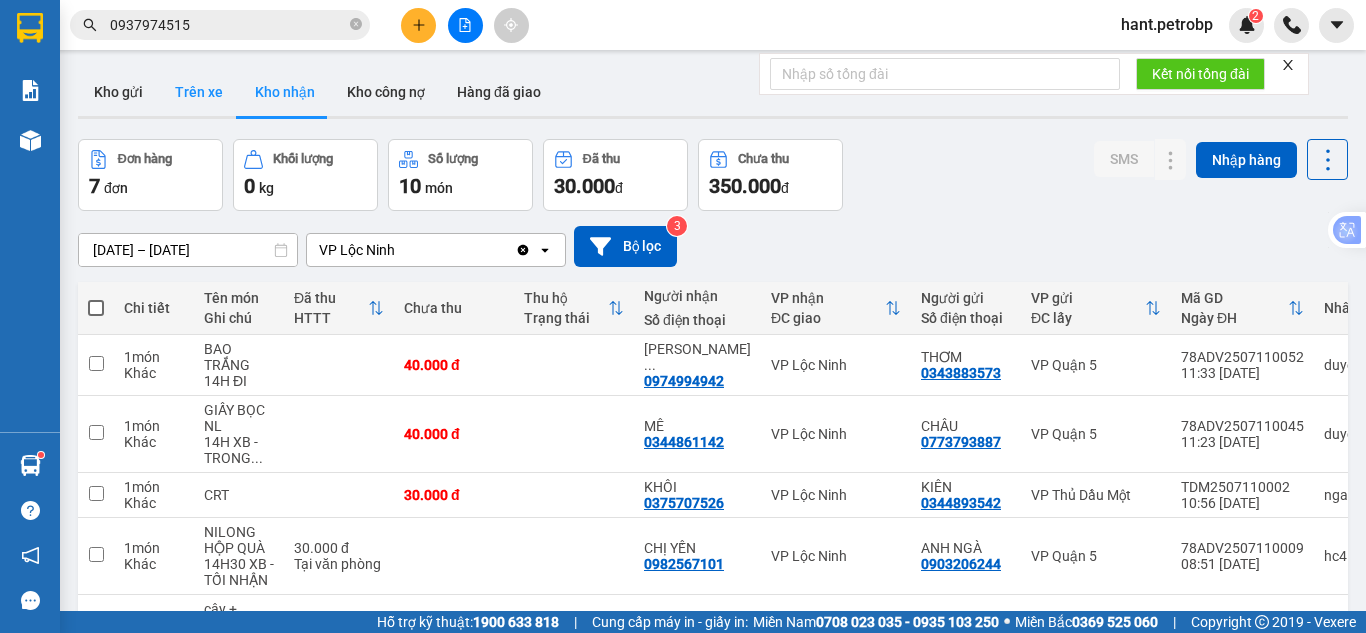 click on "Trên xe" at bounding box center (199, 92) 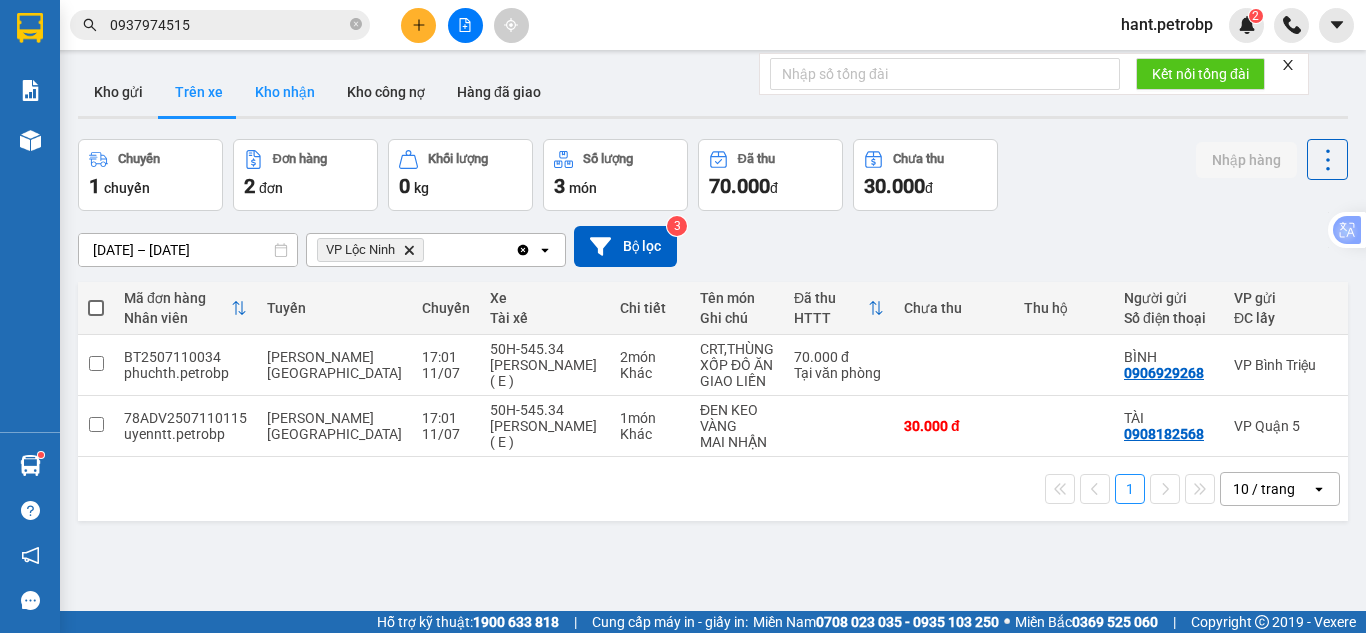 click on "Kho nhận" at bounding box center (285, 92) 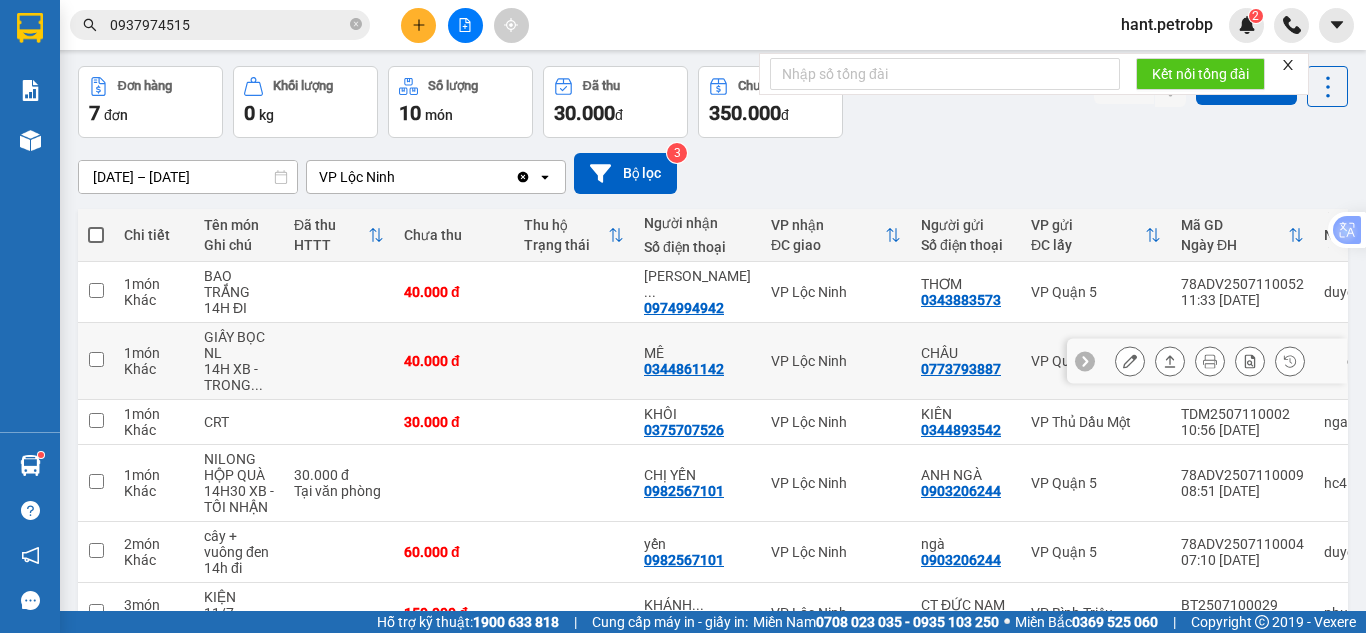 scroll, scrollTop: 0, scrollLeft: 0, axis: both 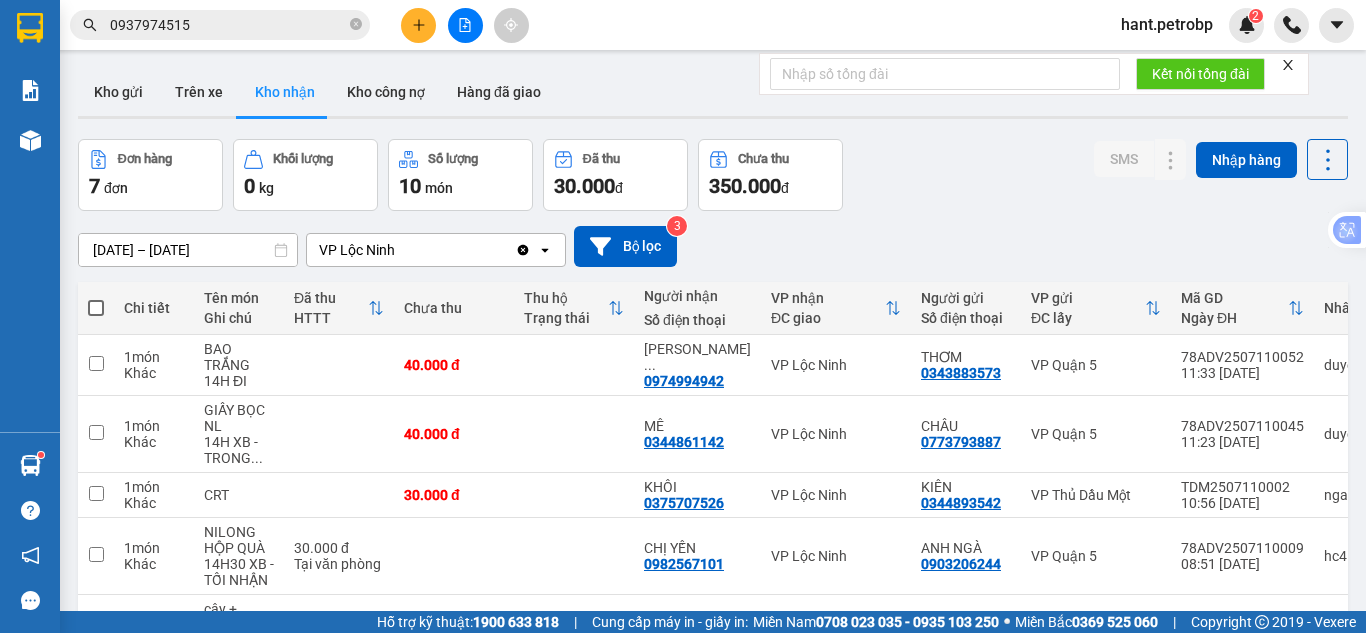 drag, startPoint x: 132, startPoint y: 89, endPoint x: 106, endPoint y: 4, distance: 88.88757 